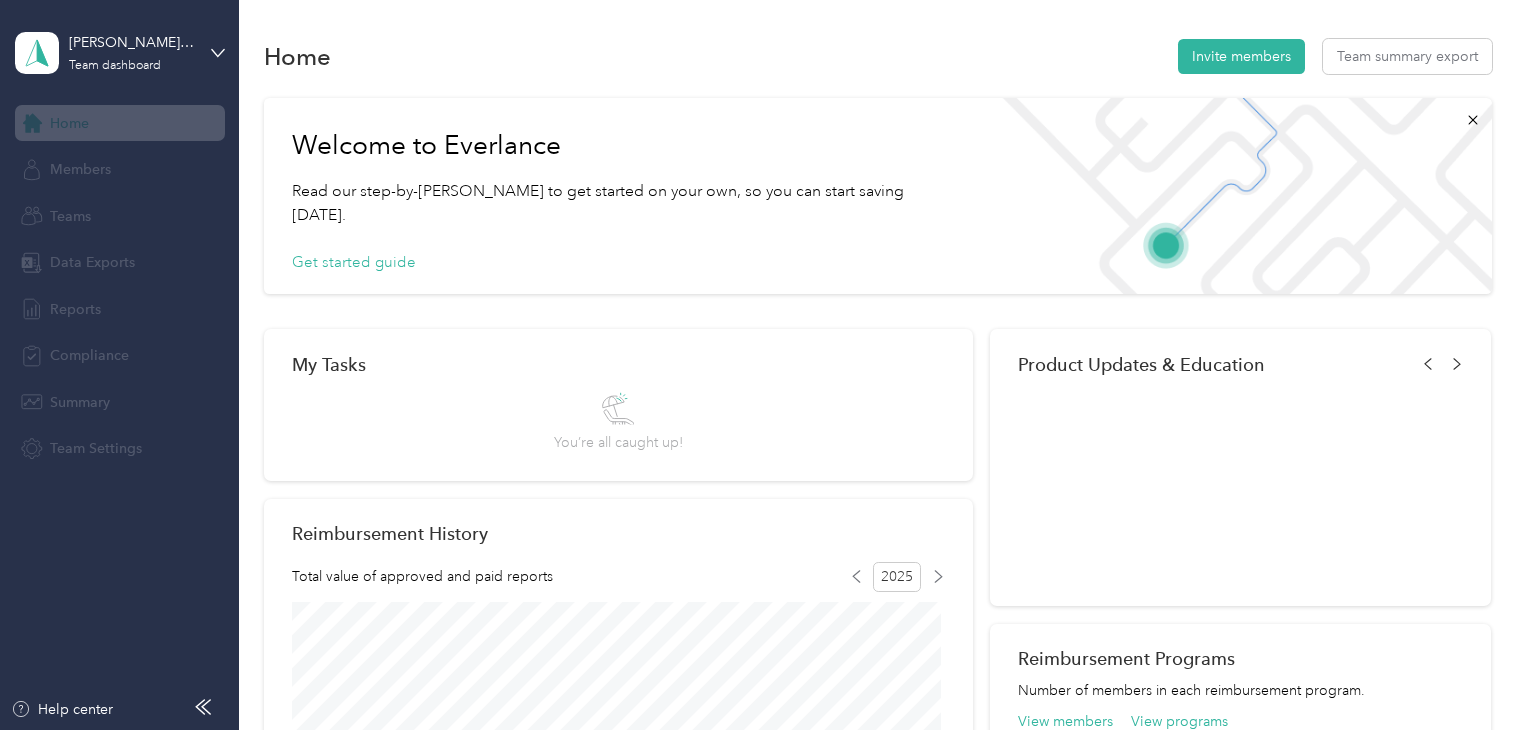 scroll, scrollTop: 0, scrollLeft: 0, axis: both 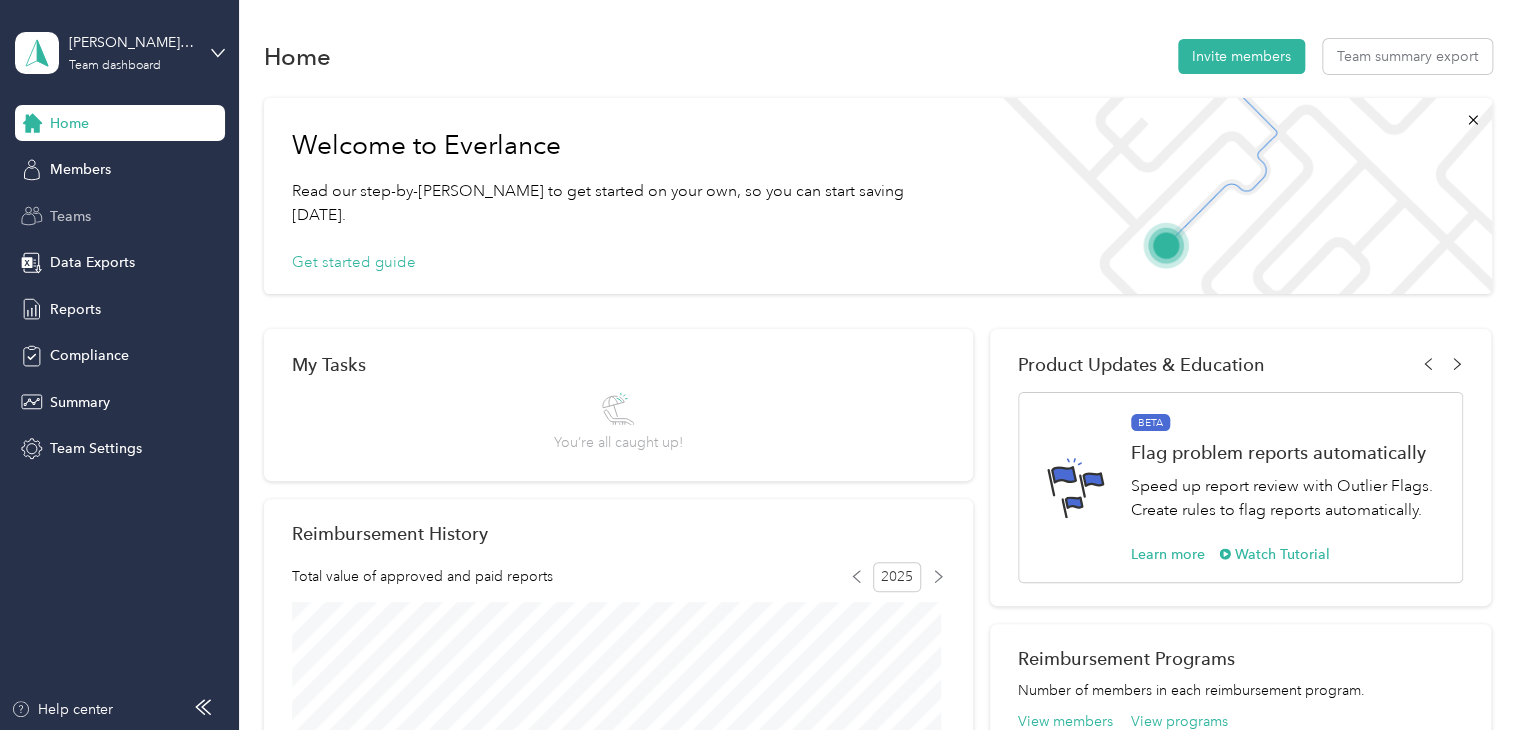 click on "Teams" at bounding box center [120, 216] 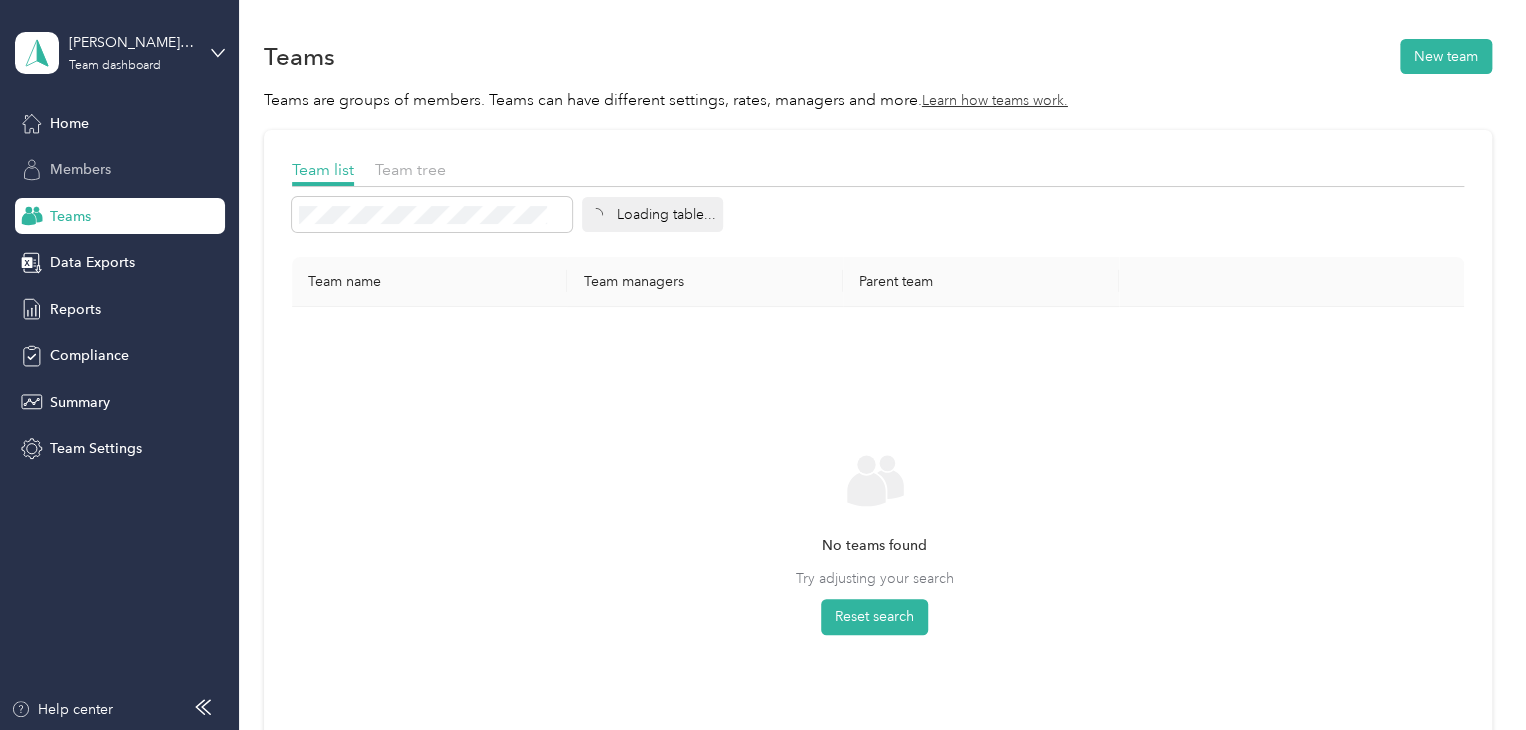 click on "Members" at bounding box center [80, 169] 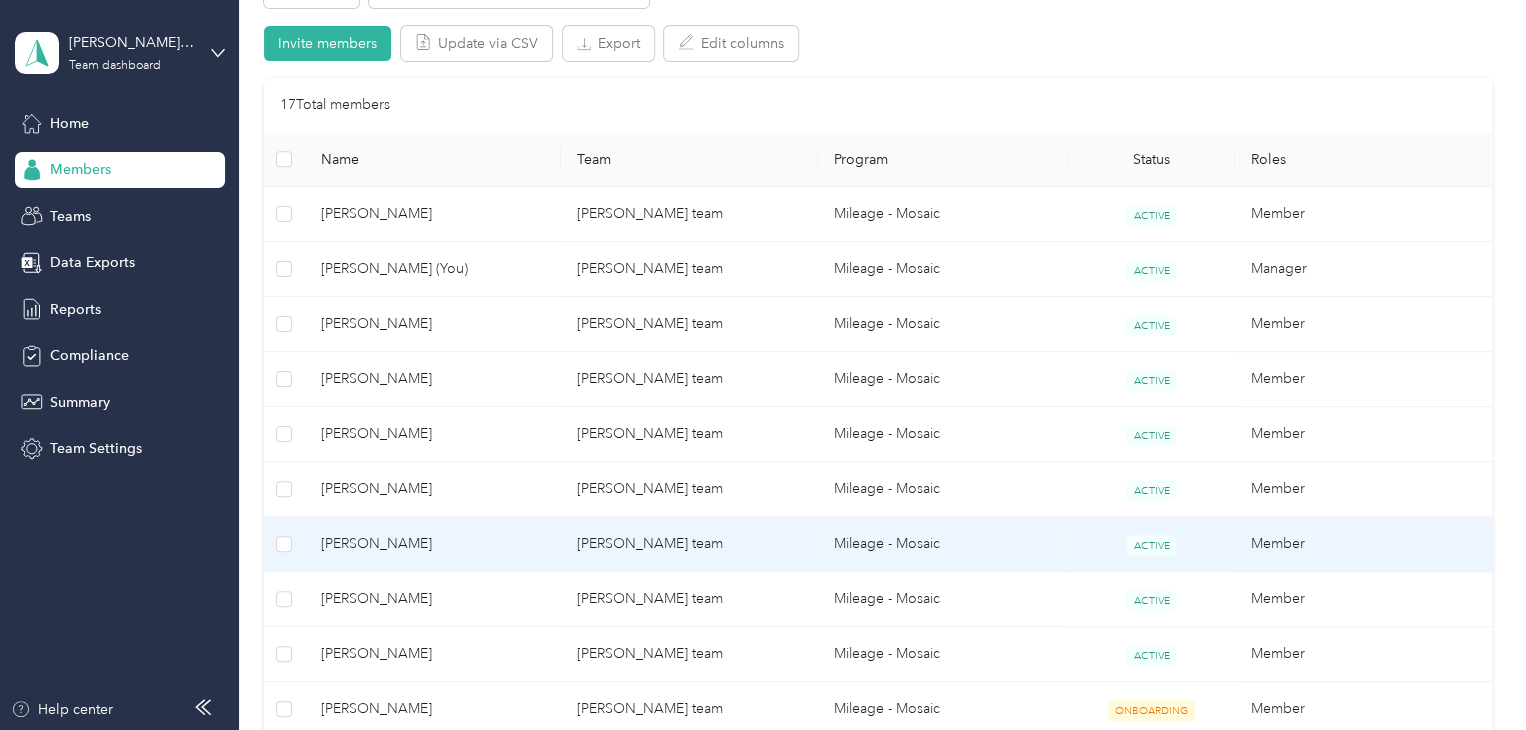scroll, scrollTop: 500, scrollLeft: 0, axis: vertical 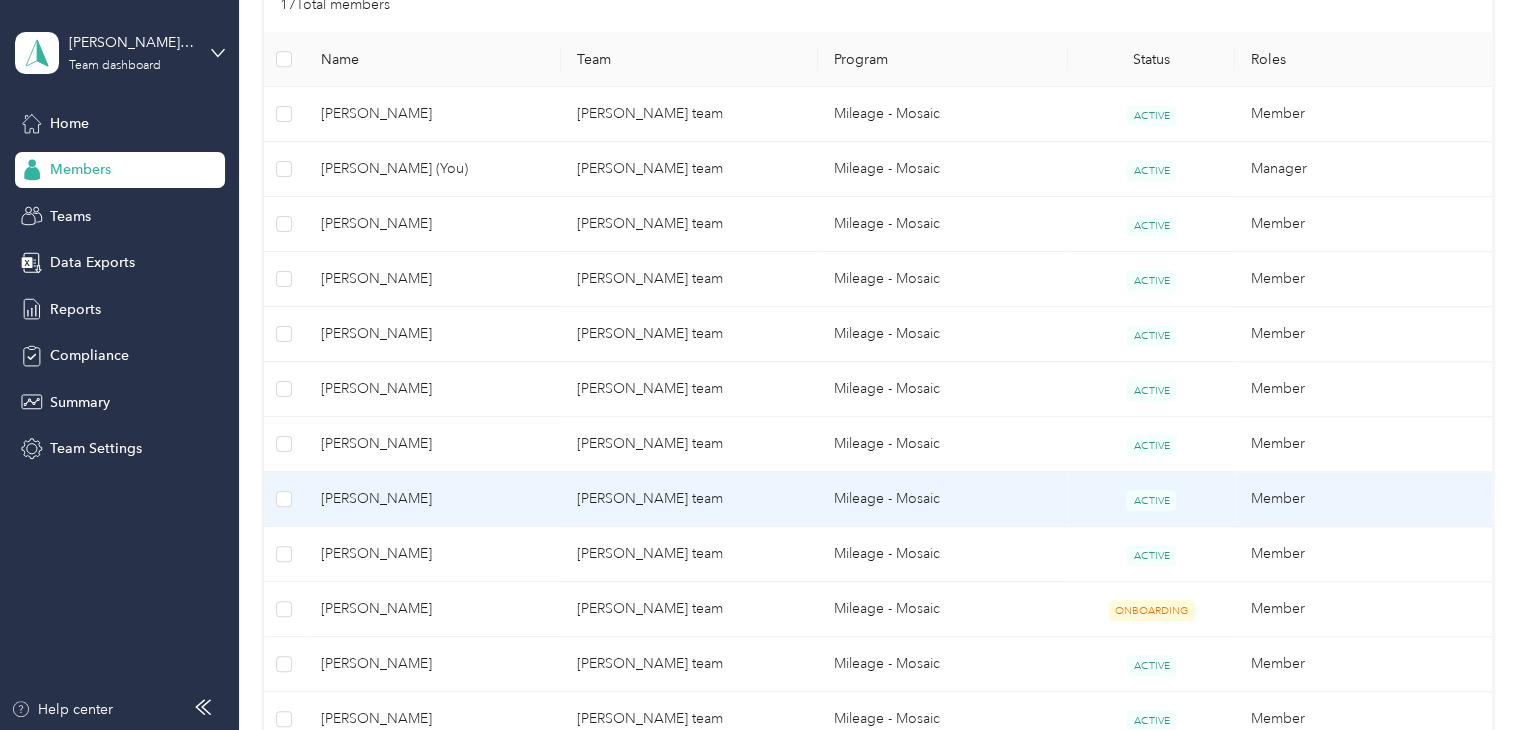 click on "[PERSON_NAME]" at bounding box center [433, 499] 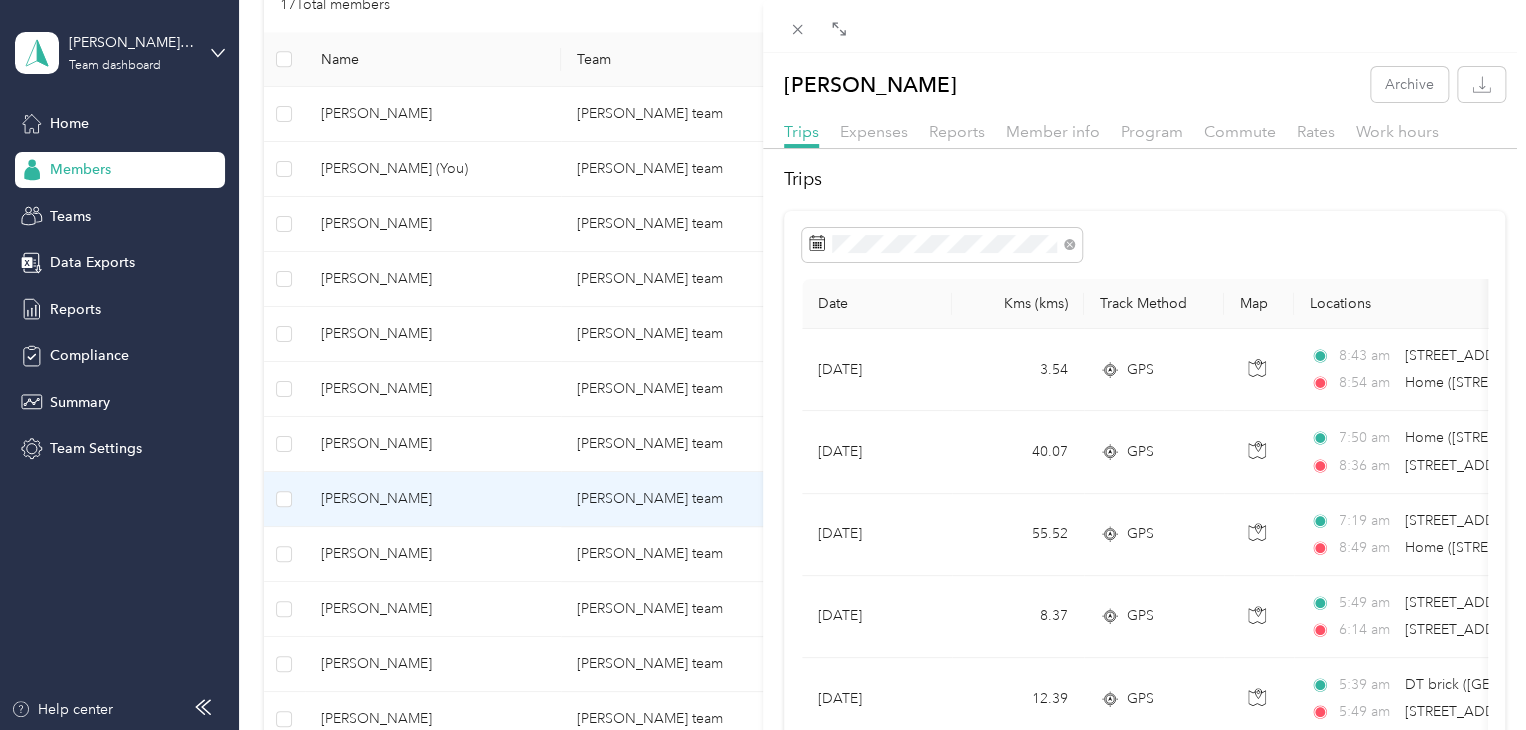 click on "[PERSON_NAME] Archive Trips Expenses Reports Member info Program Commute Rates Work hours Trips Date Kms (kms) Track Method Map Locations Kms value Purpose               [DATE] 3.54 GPS 8:43 am [STREET_ADDRESS]  8:54 am Home ([STREET_ADDRESS]) $1.63 [PERSON_NAME] [GEOGRAPHIC_DATA] [DATE] 40.07 GPS 7:50 am Home ([STREET_ADDRESS]) 8:36 am [STREET_ADDRESS]  $18.43 [PERSON_NAME] [GEOGRAPHIC_DATA] [DATE] 55.52 GPS 7:19 am [STREET_ADDRESS]  8:49 am Home (37 [GEOGRAPHIC_DATA], [GEOGRAPHIC_DATA], [GEOGRAPHIC_DATA]) $25.54 [PERSON_NAME] [GEOGRAPHIC_DATA] [DATE] 8.37 GPS 5:49 am 24495, [STREET_ADDRESS] 6:14 am 9742 [STREET_ADDRESS]  $3.85 [PERSON_NAME] [GEOGRAPHIC_DATA] [DATE] 12.39 GPS 5:39 am DT brick ([GEOGRAPHIC_DATA], [GEOGRAPHIC_DATA], [GEOGRAPHIC_DATA], [GEOGRAPHIC_DATA], [GEOGRAPHIC_DATA], [GEOGRAPHIC_DATA], [GEOGRAPHIC_DATA]) 5:49 am [STREET_ADDRESS][PERSON_NAME][PERSON_NAME]  $5.70 [PERSON_NAME] [GEOGRAPHIC_DATA] [DATE] 5.31 GPS 5:24 am Home ([STREET_ADDRESS]) 5:33 am $2.44" at bounding box center (763, 365) 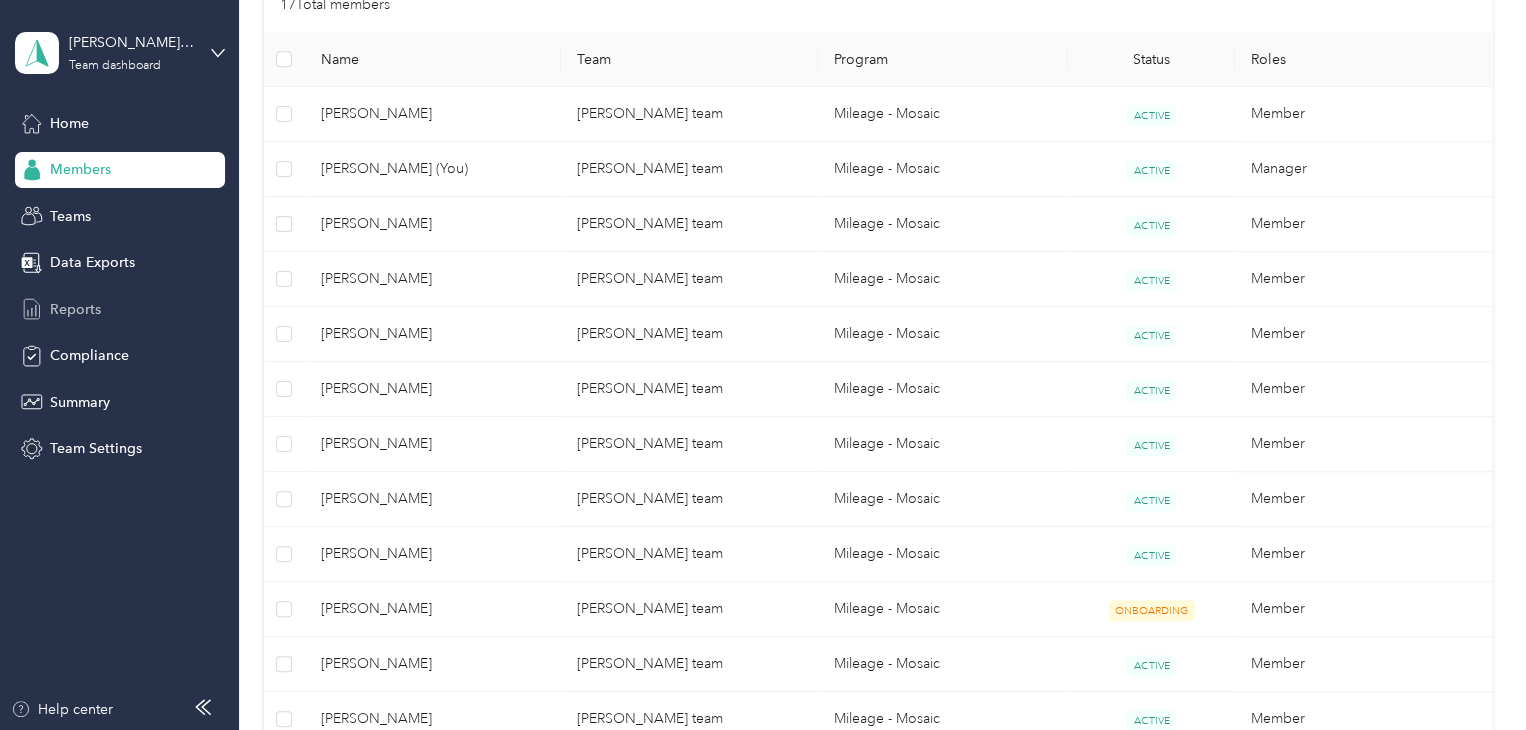 click on "Reports" at bounding box center (120, 309) 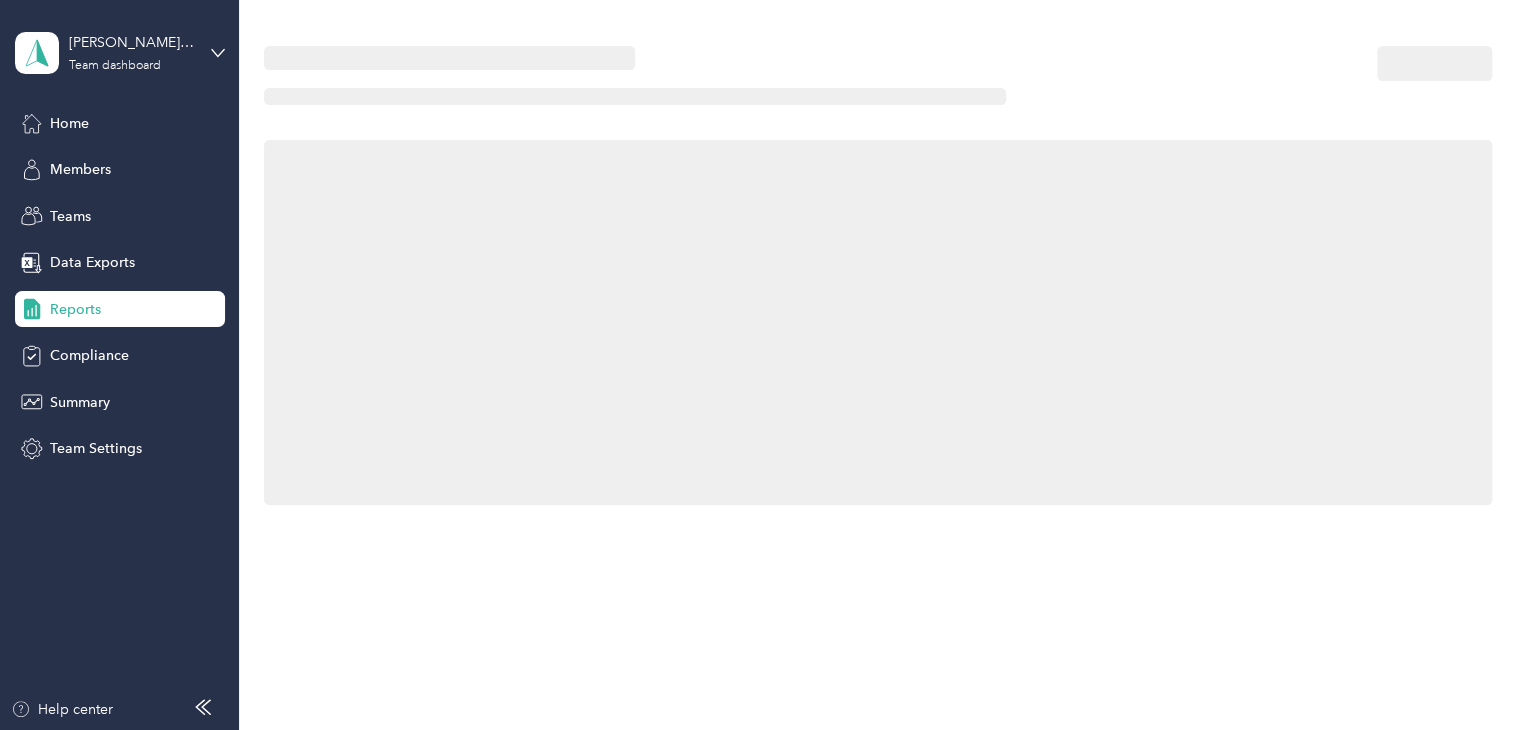 scroll, scrollTop: 0, scrollLeft: 0, axis: both 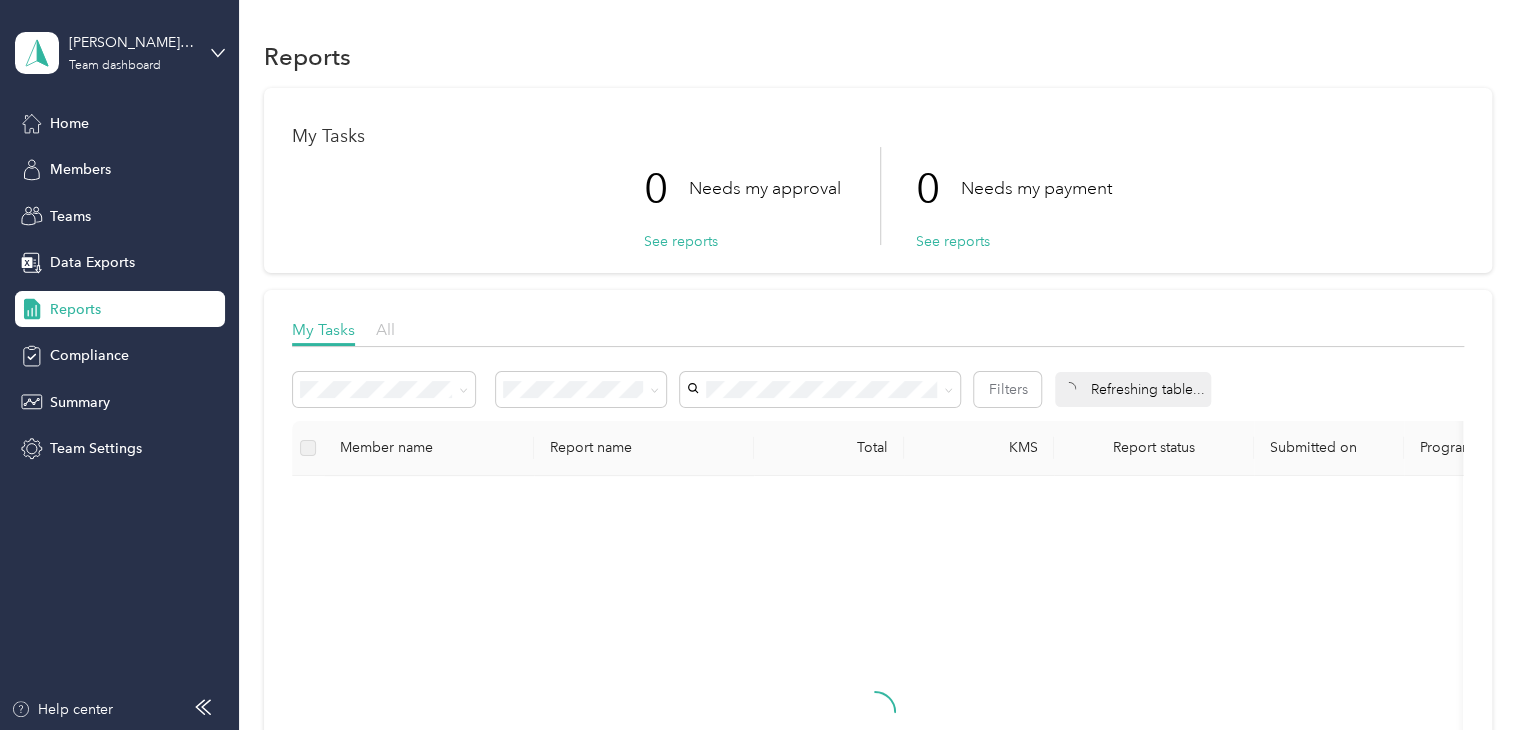 click on "All" at bounding box center [385, 329] 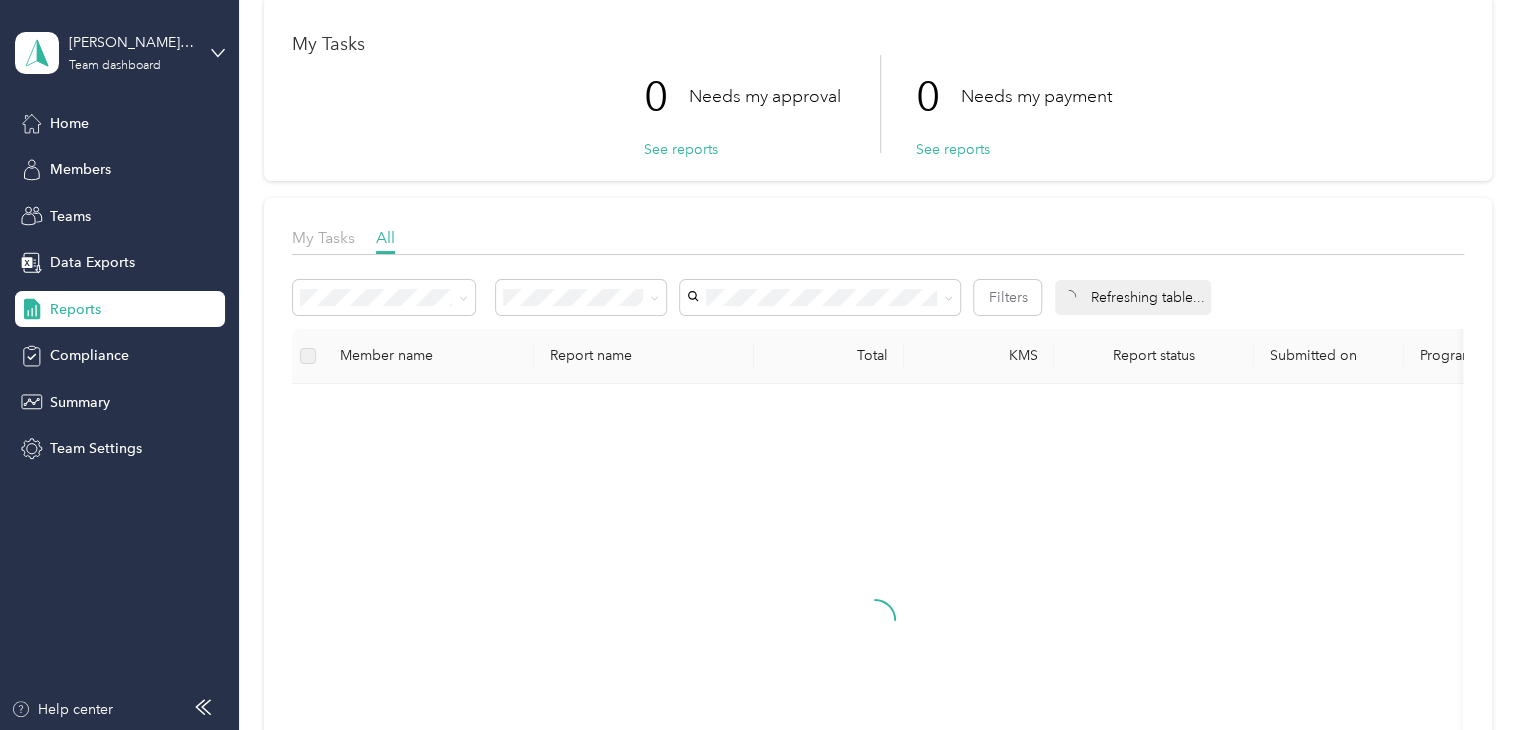 scroll, scrollTop: 200, scrollLeft: 0, axis: vertical 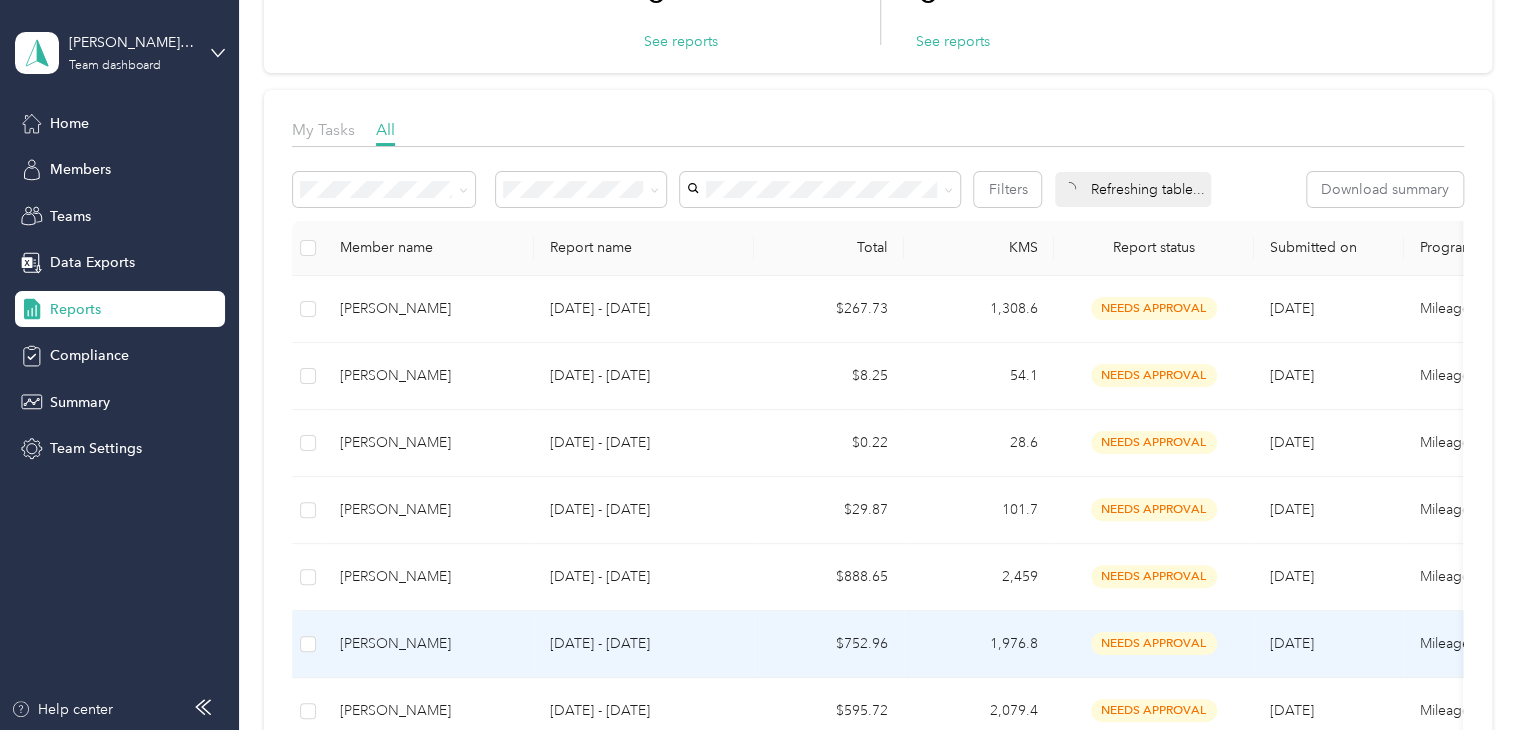 click on "[PERSON_NAME]" at bounding box center (429, 644) 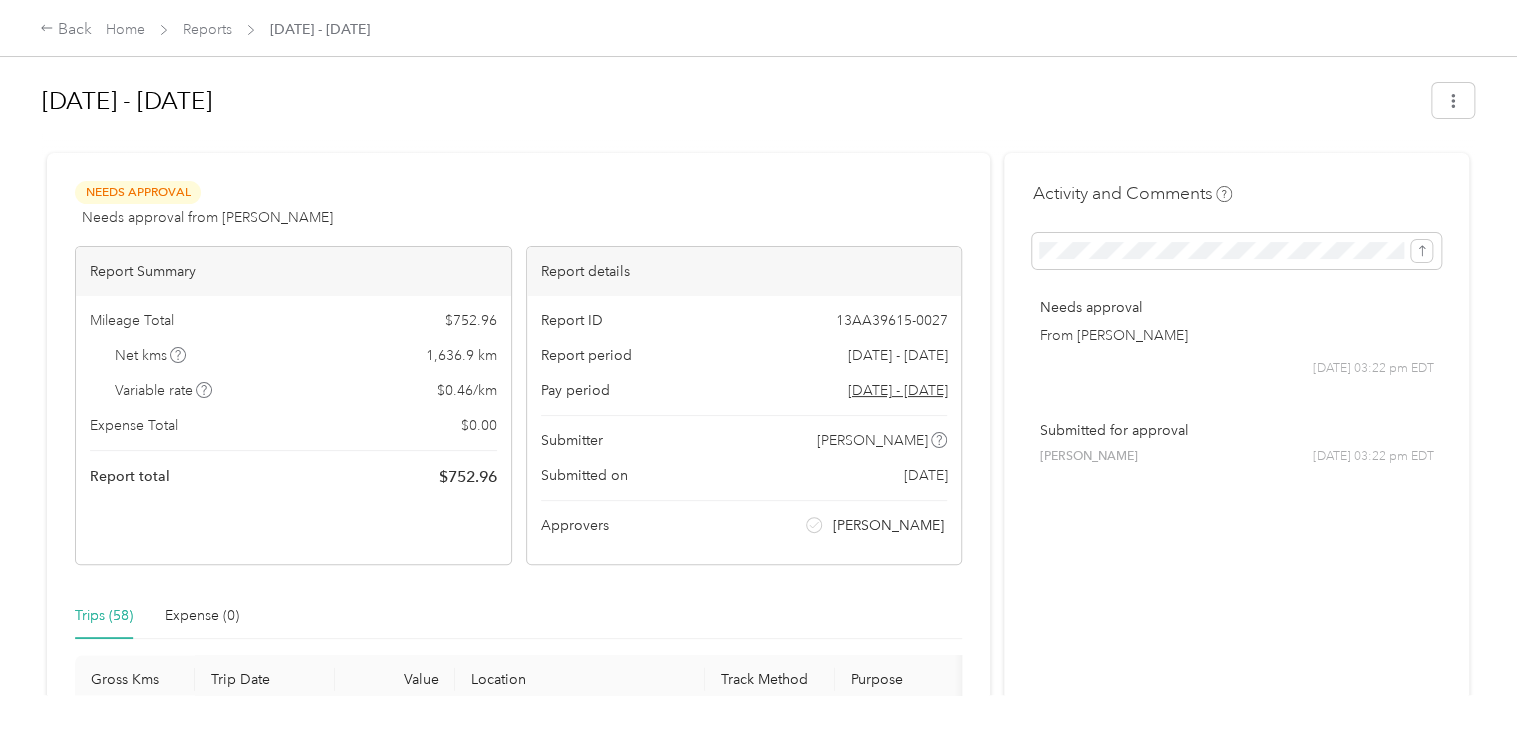 scroll, scrollTop: 400, scrollLeft: 0, axis: vertical 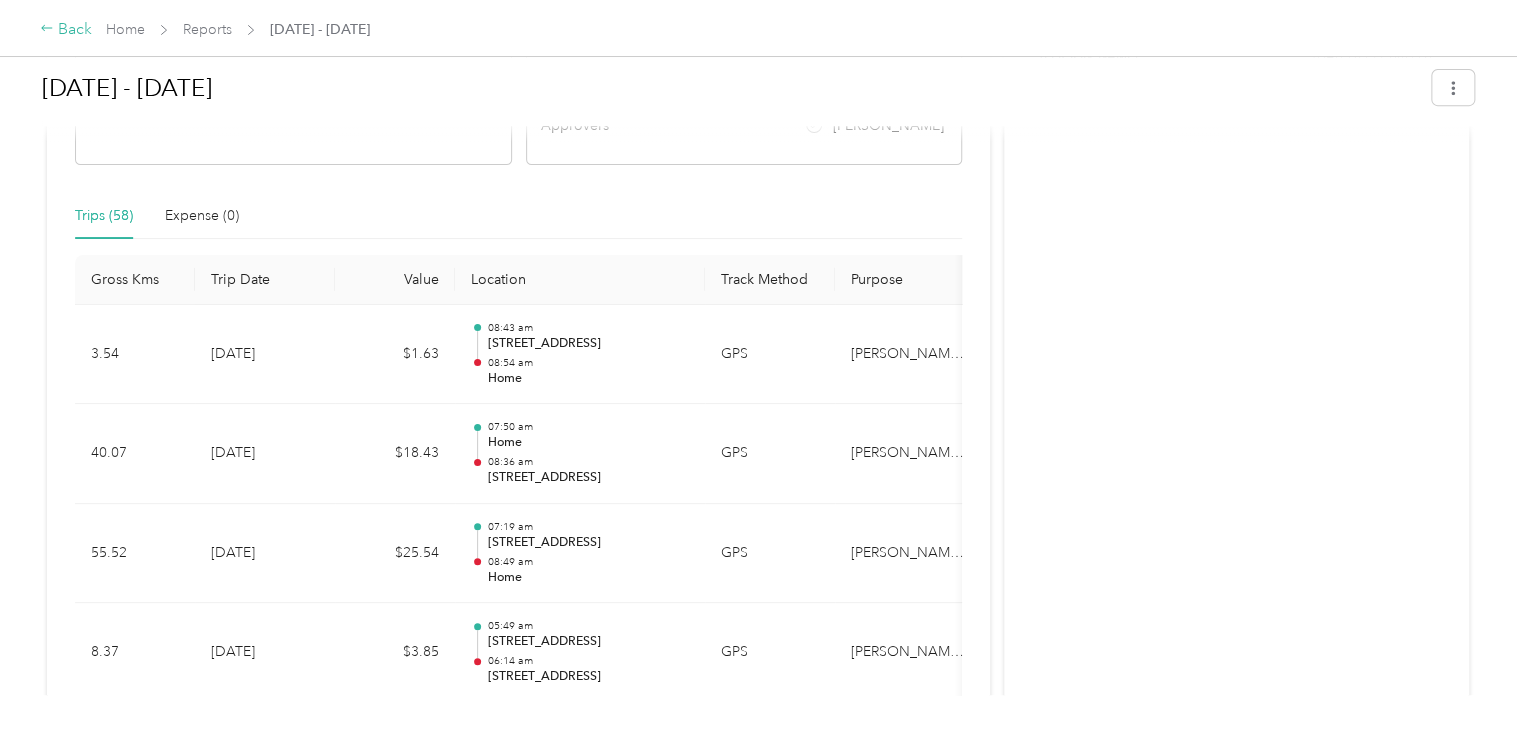 click 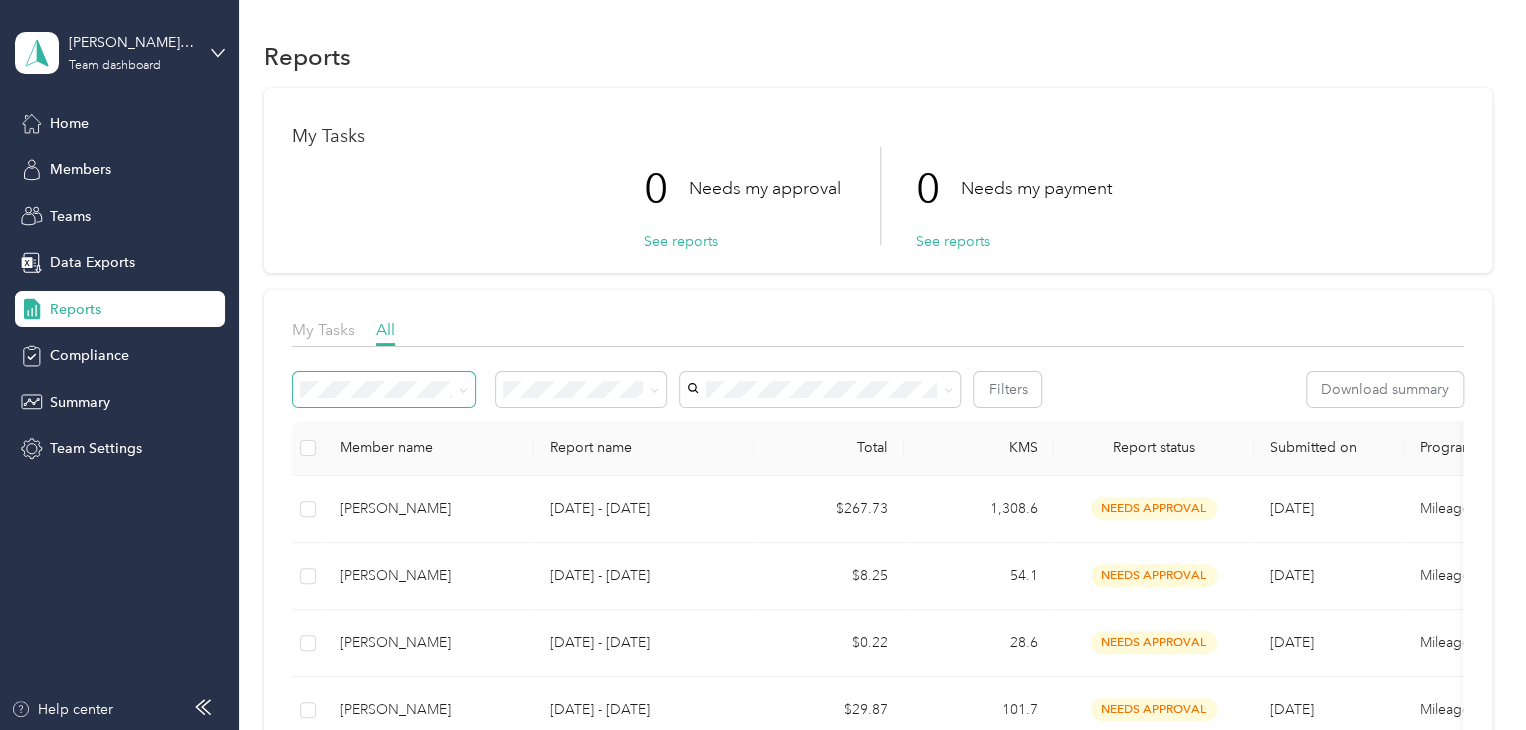 click at bounding box center (460, 389) 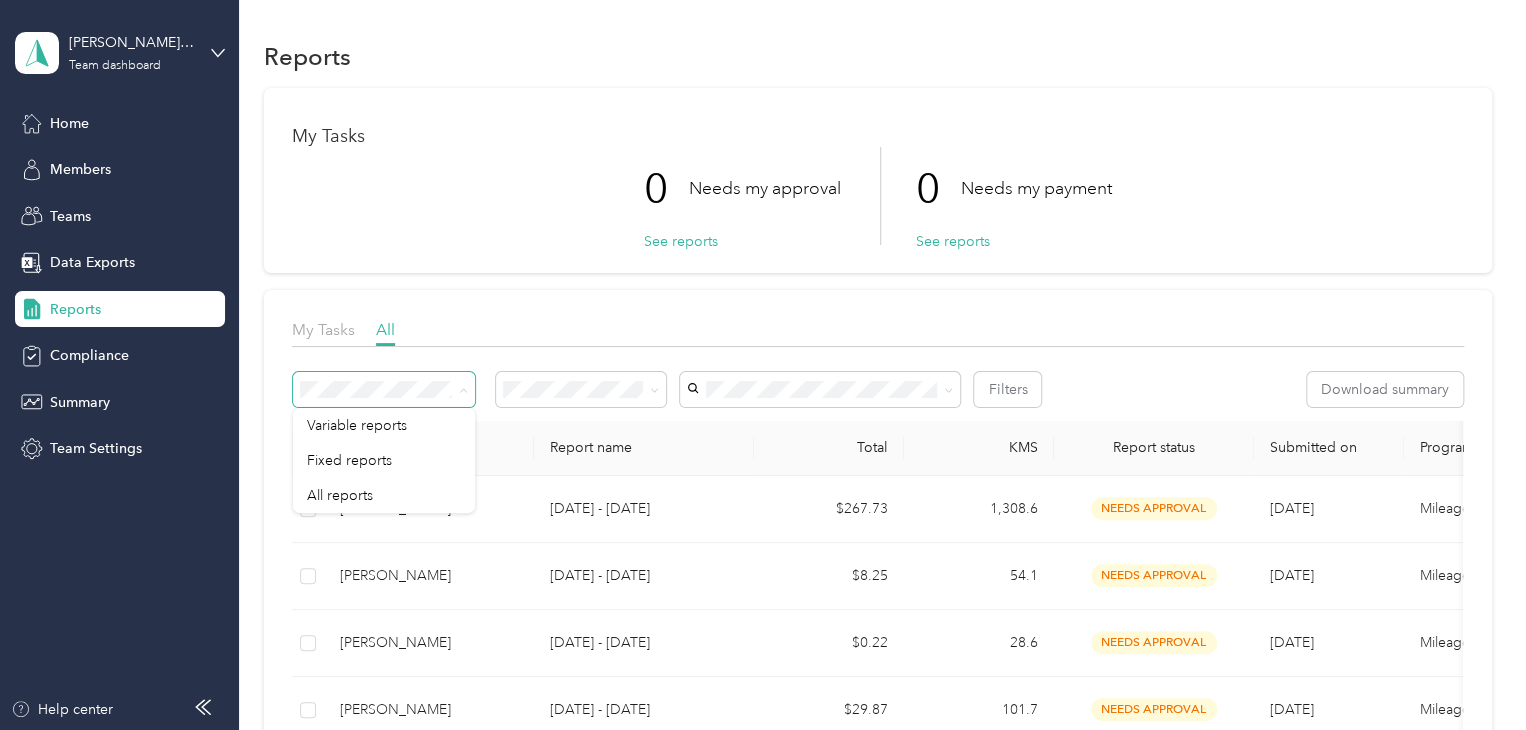 click at bounding box center [384, 389] 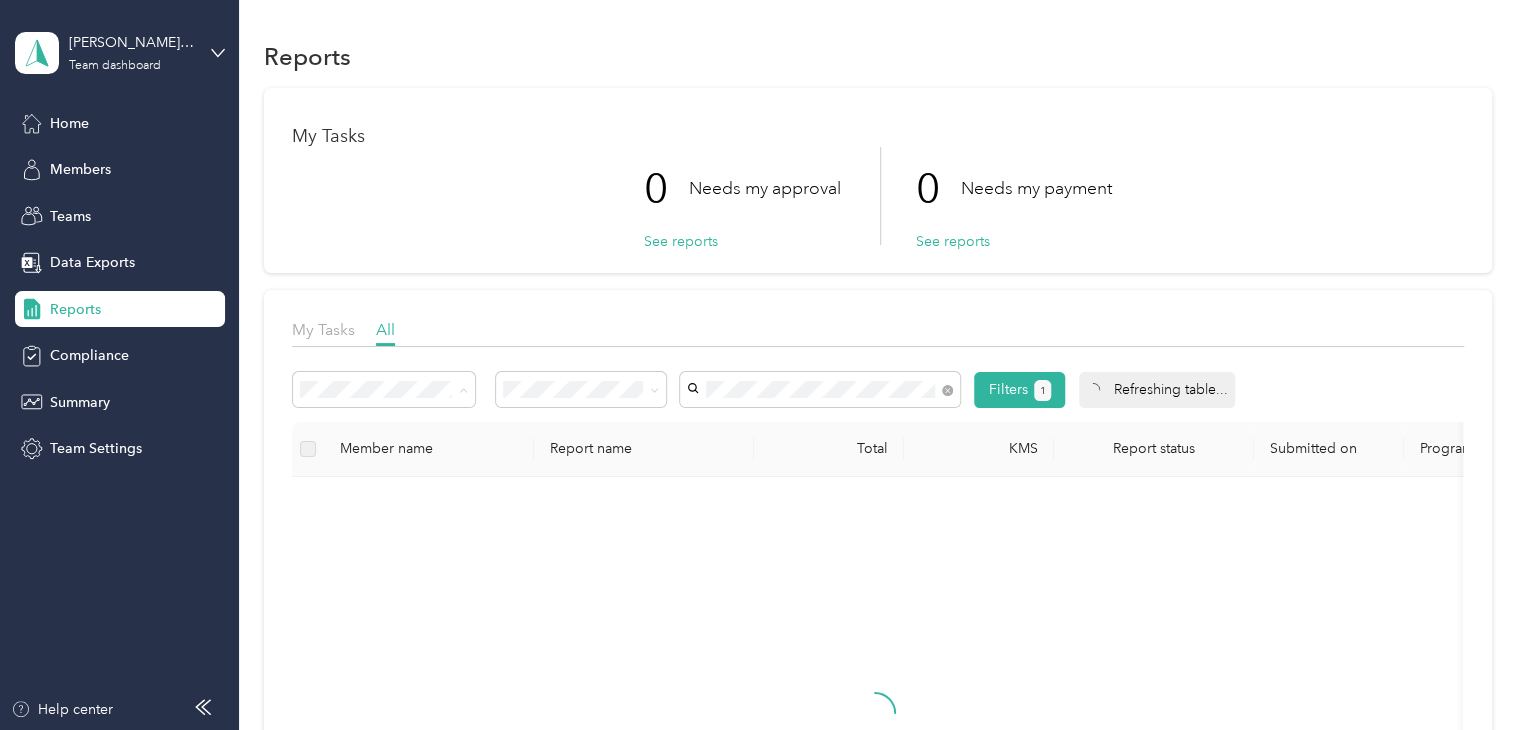 click at bounding box center (875, 731) 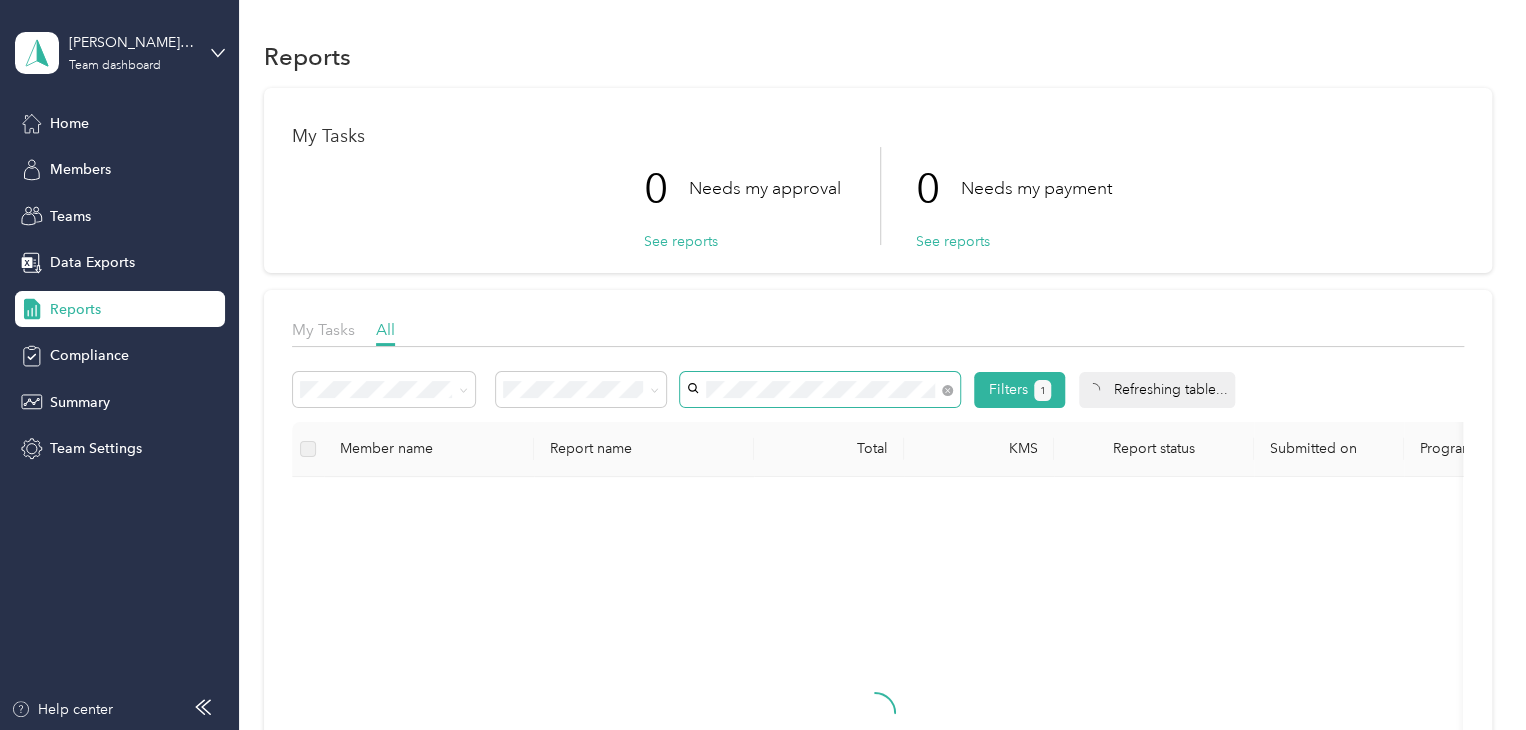 click at bounding box center [820, 389] 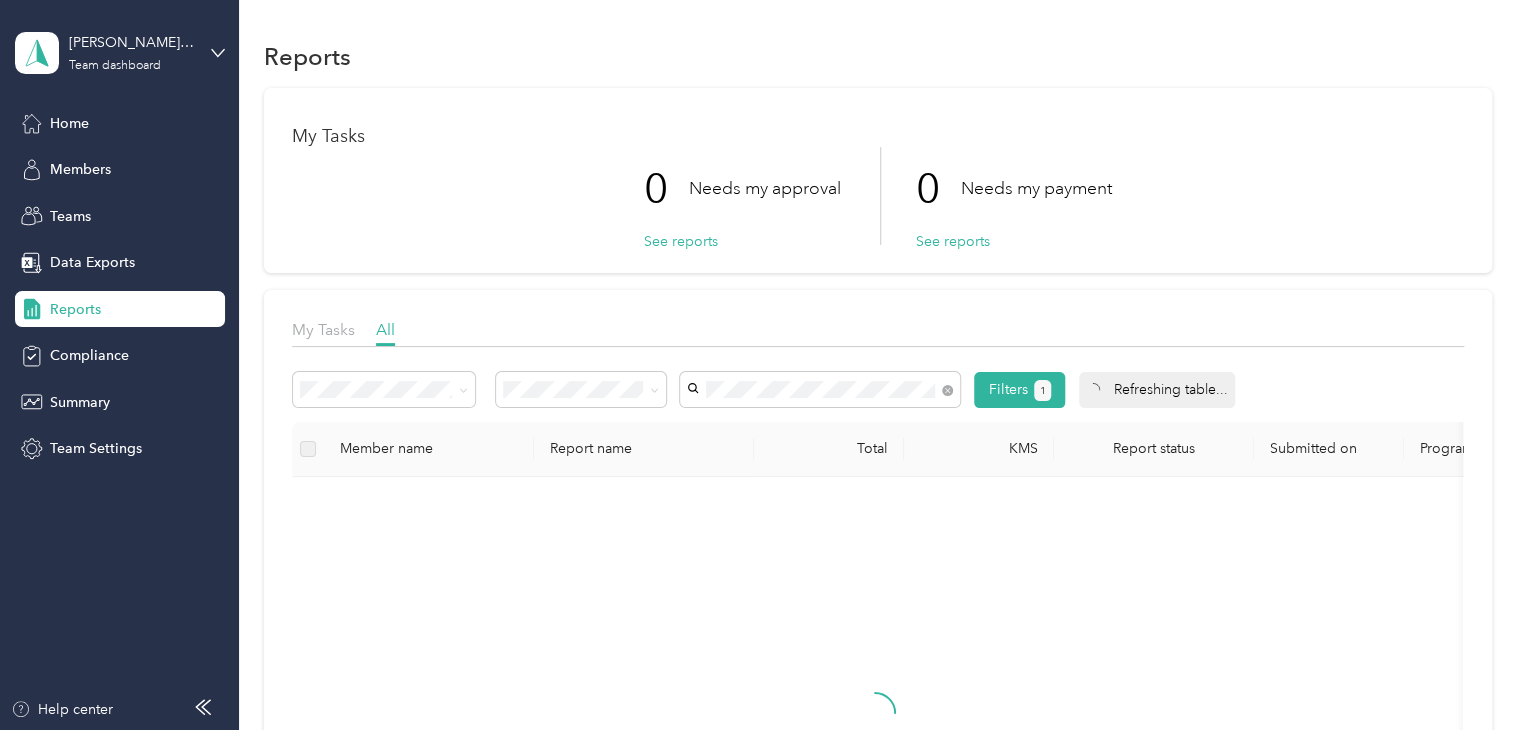 click on "[PERSON_NAME] team Team dashboard Home Members Teams Data Exports Reports Compliance Summary Team Settings   Help center Reports My Tasks 0 Needs my approval See reports   0 Needs my payment See reports My Tasks All Filters 1   Refreshing table... Member name Report name Total KMS Report status Submitted on Program Approvers                       [PERSON_NAME]" at bounding box center (758, 365) 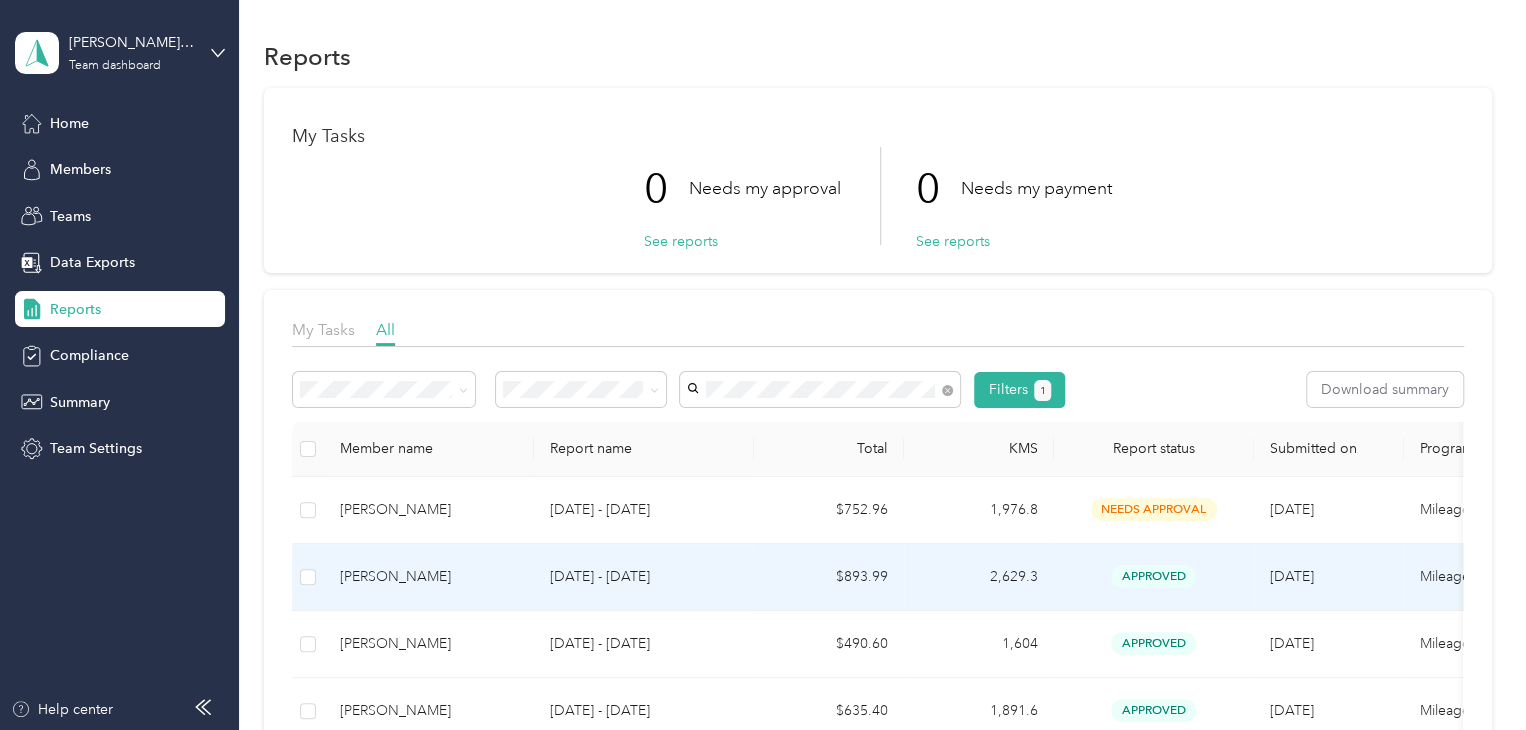 click on "[PERSON_NAME]" at bounding box center (429, 577) 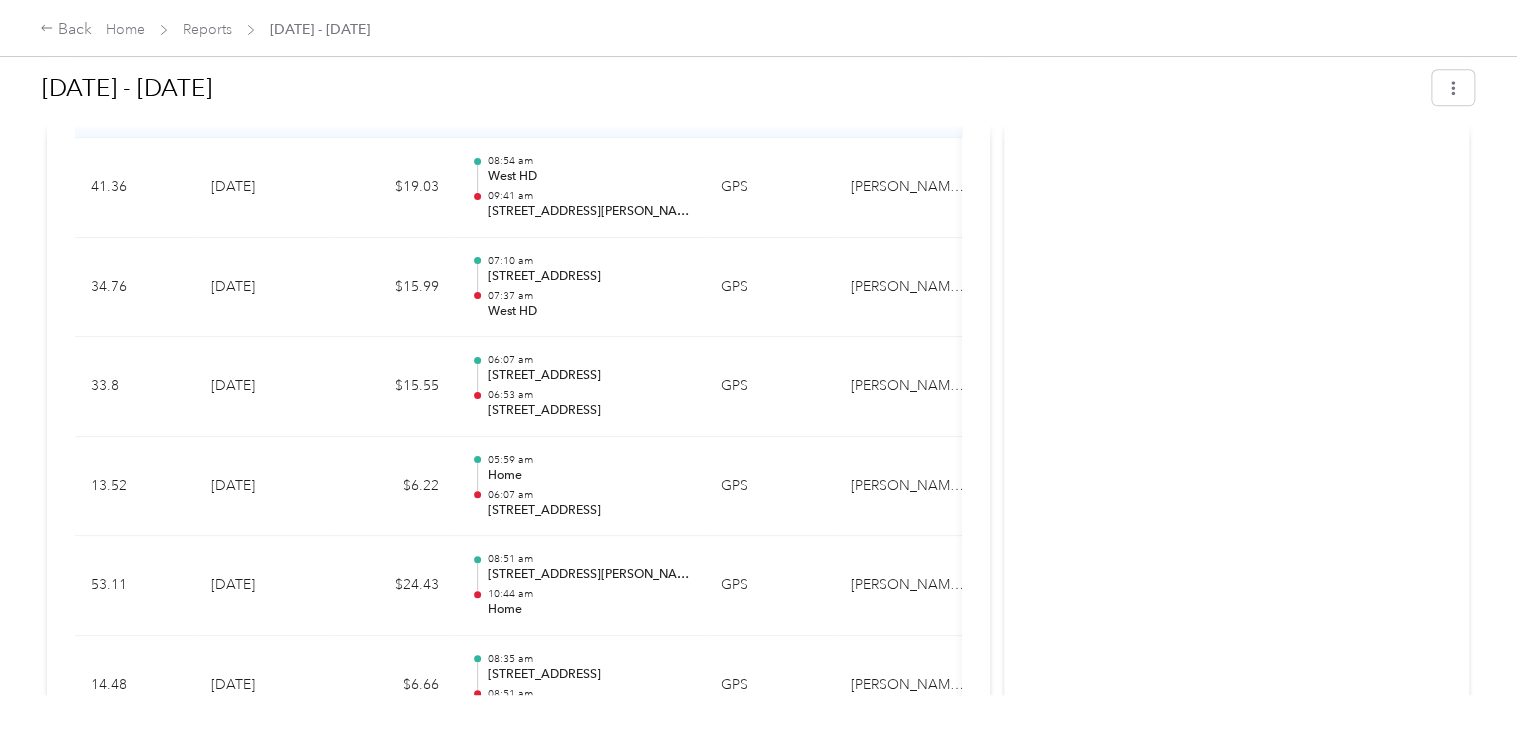scroll, scrollTop: 900, scrollLeft: 0, axis: vertical 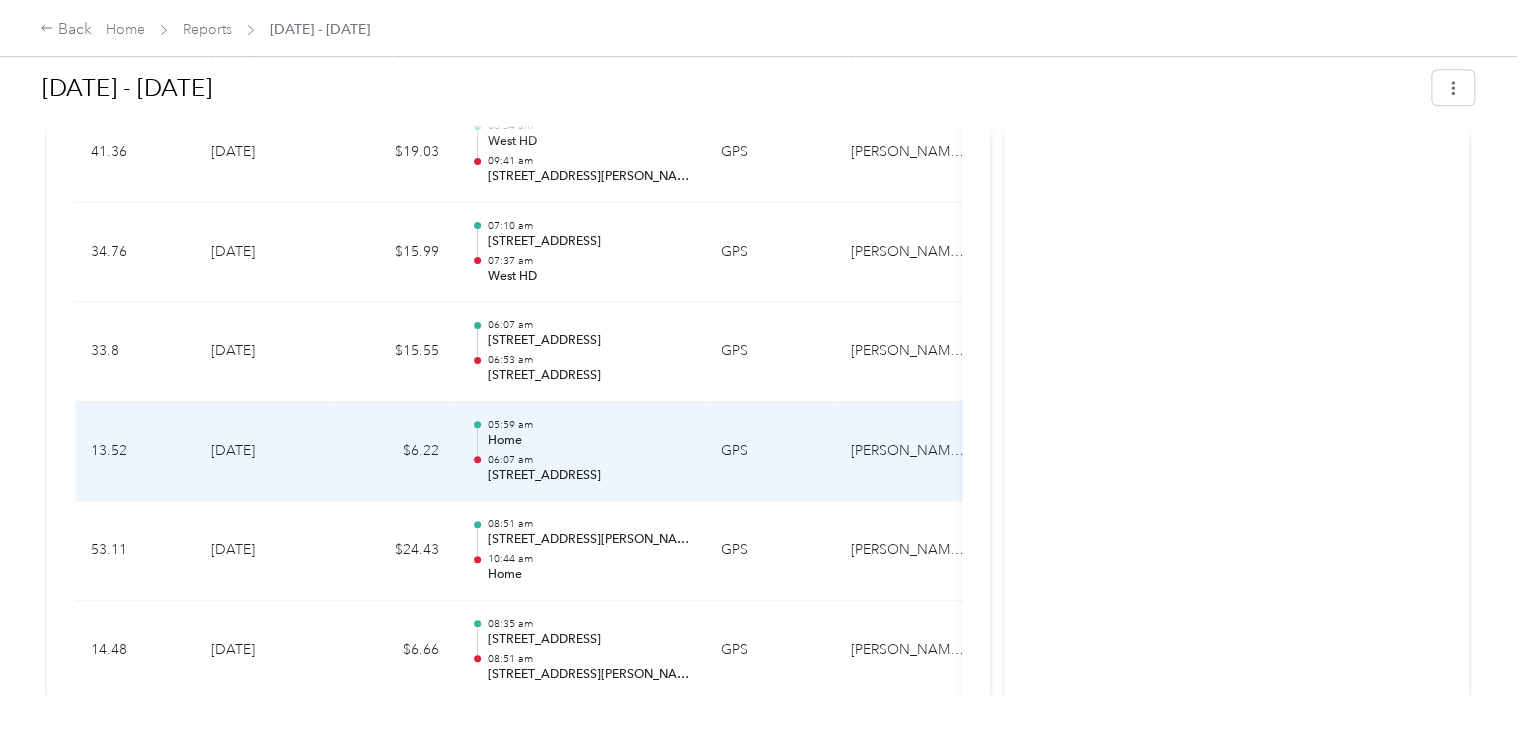 click on "[STREET_ADDRESS]" at bounding box center [588, 476] 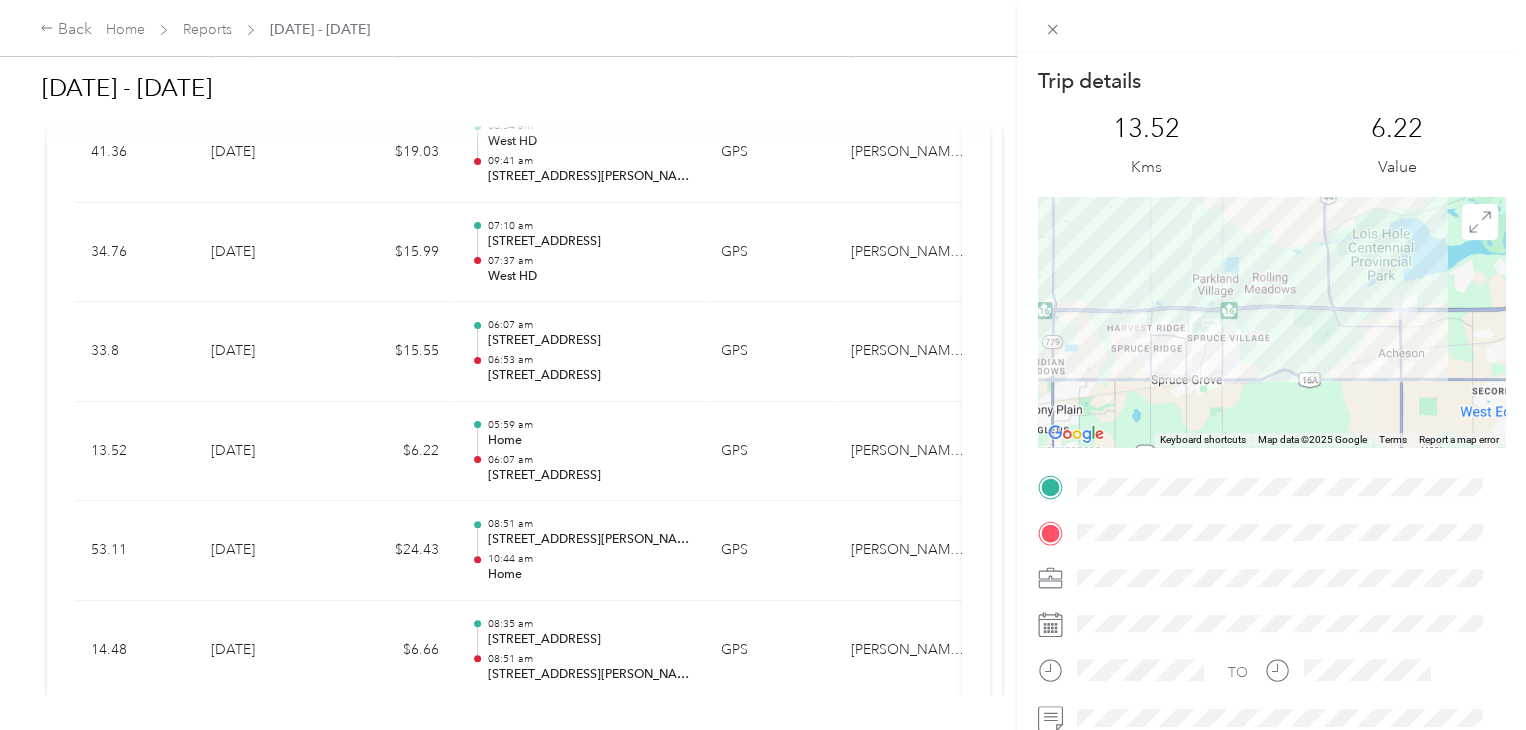 drag, startPoint x: 485, startPoint y: 339, endPoint x: 671, endPoint y: 339, distance: 186 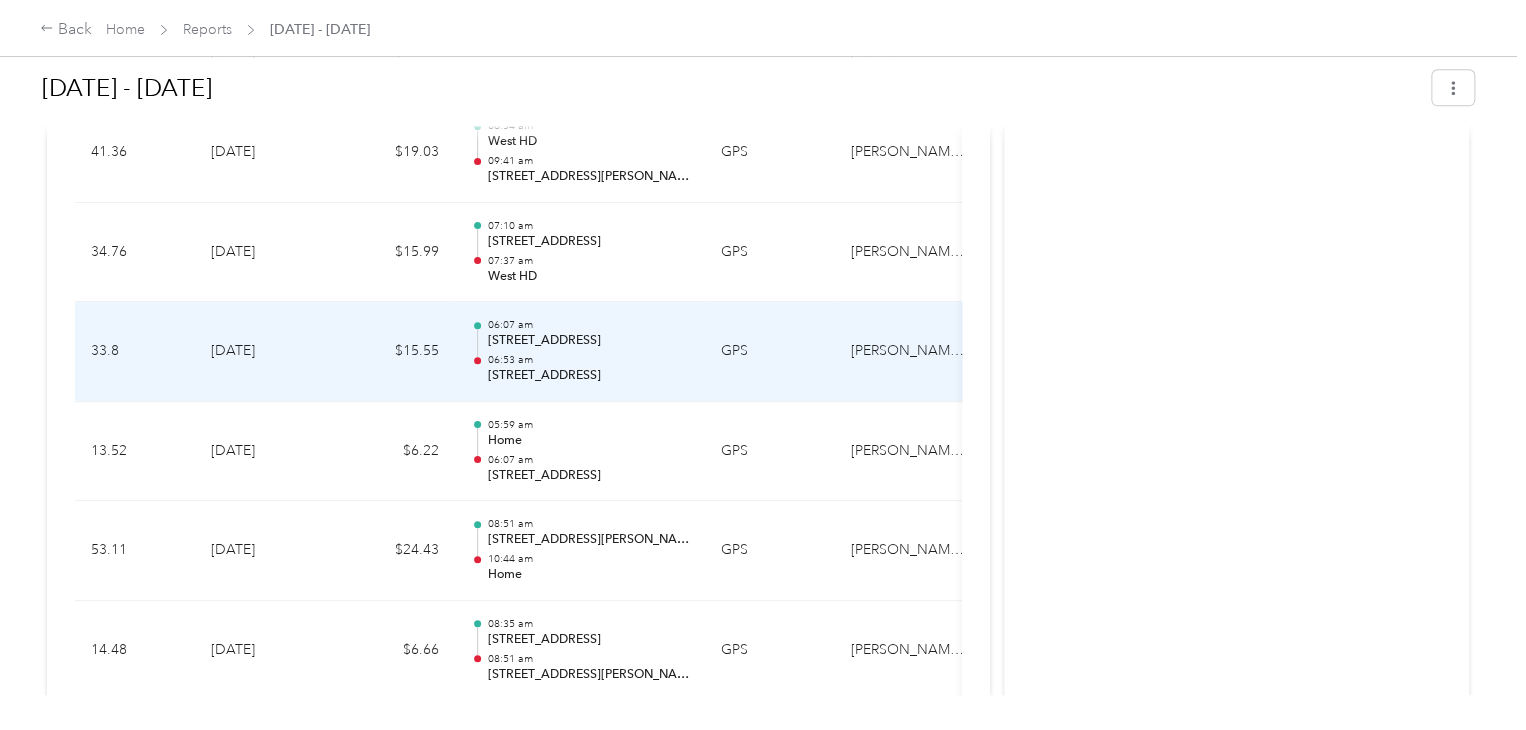 click on "06:53 am" at bounding box center (588, 360) 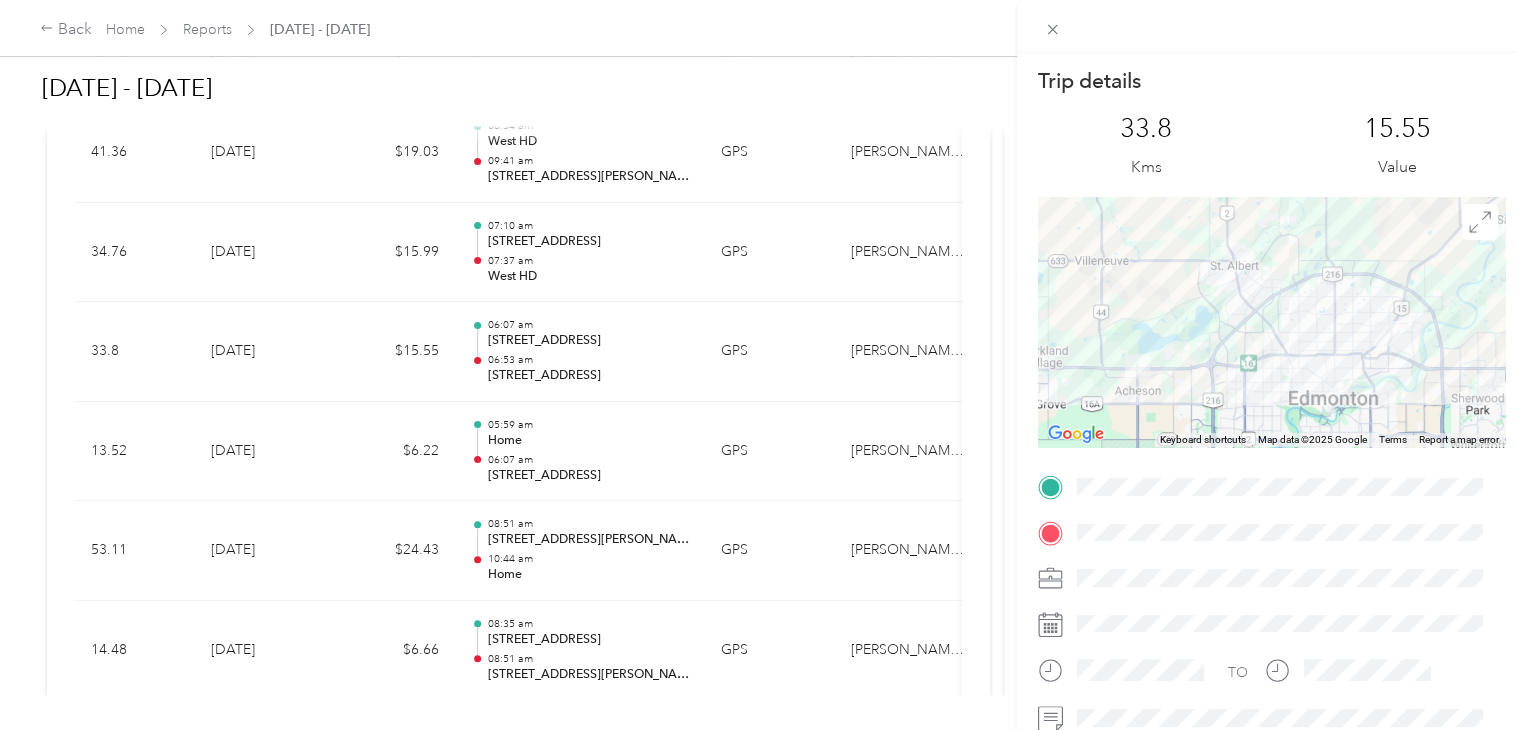 click on "TO Whirlpool Wca Coordinators" at bounding box center (1271, 716) 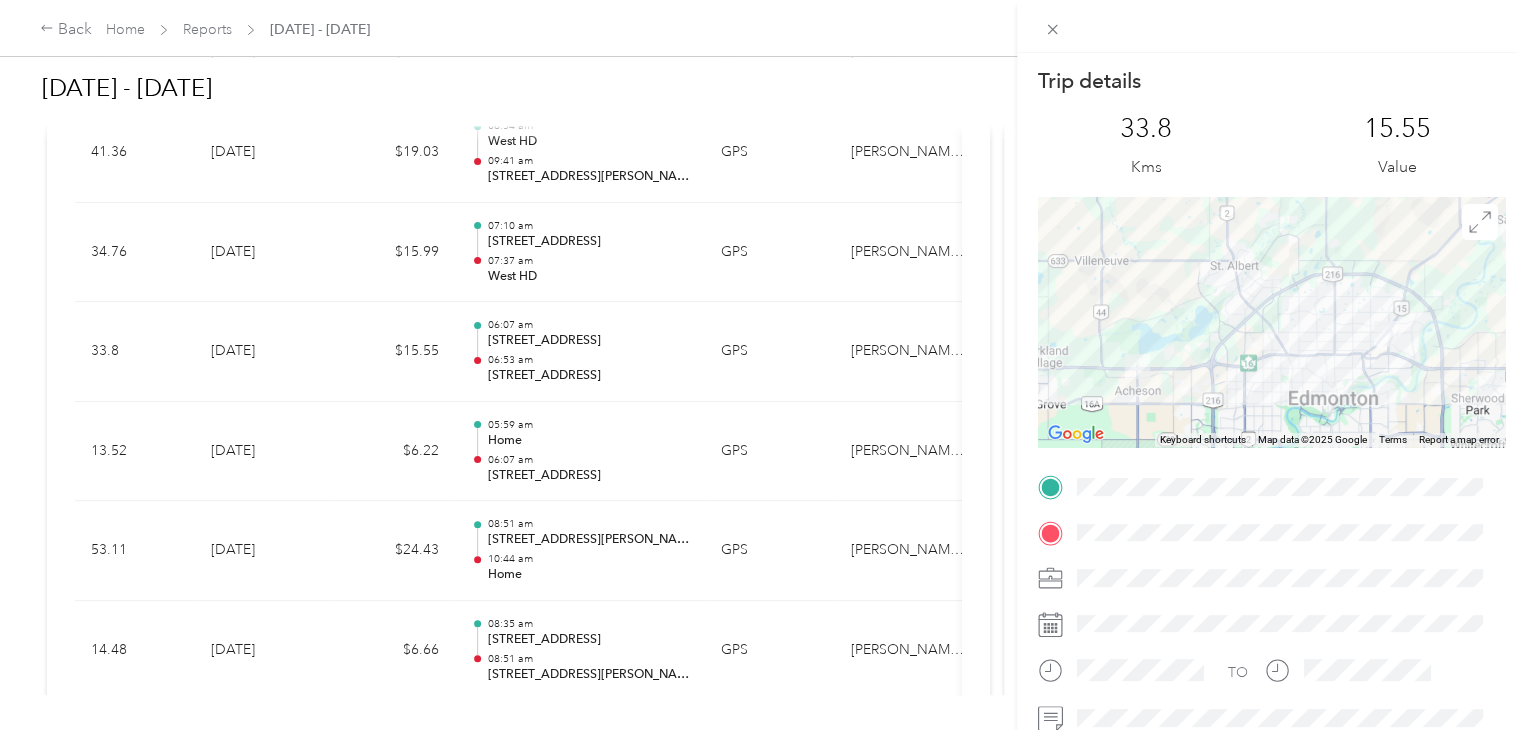 click on "Trip details This trip cannot be edited because it is either under review, approved, or paid. Contact your Team Manager to edit it. 33.8 Kms 15.55 Value  ← Move left → Move right ↑ Move up ↓ Move down + Zoom in - Zoom out Home Jump left by 75% End Jump right by 75% Page Up Jump up by 75% Page Down Jump down by 75% To navigate, press the arrow keys. Keyboard shortcuts Map Data Map data ©2025 Google Map data ©2025 Google 5 km  Click to toggle between metric and imperial units Terms Report a map error TO Whirlpool Wca Coordinators" at bounding box center (763, 365) 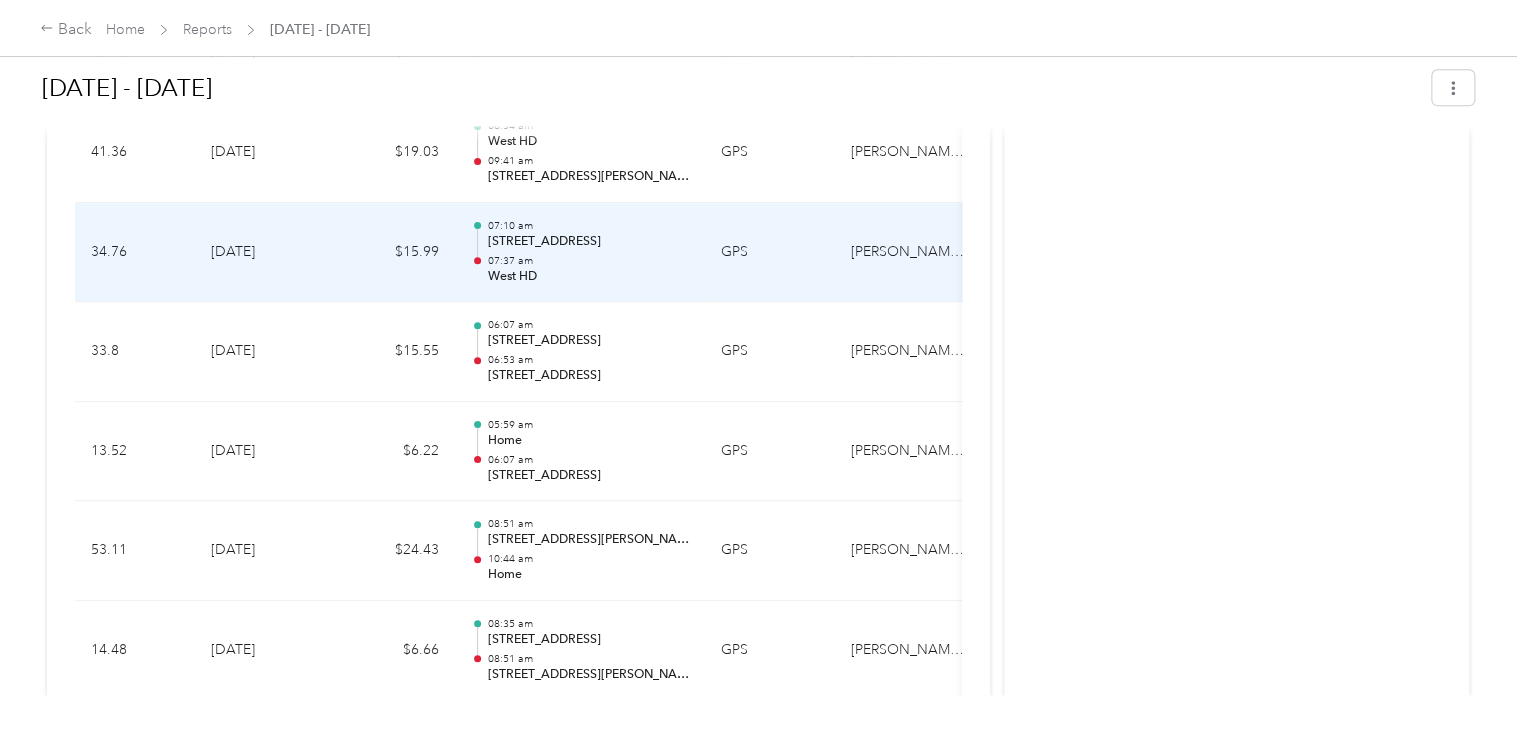 click on "West HD" at bounding box center (588, 277) 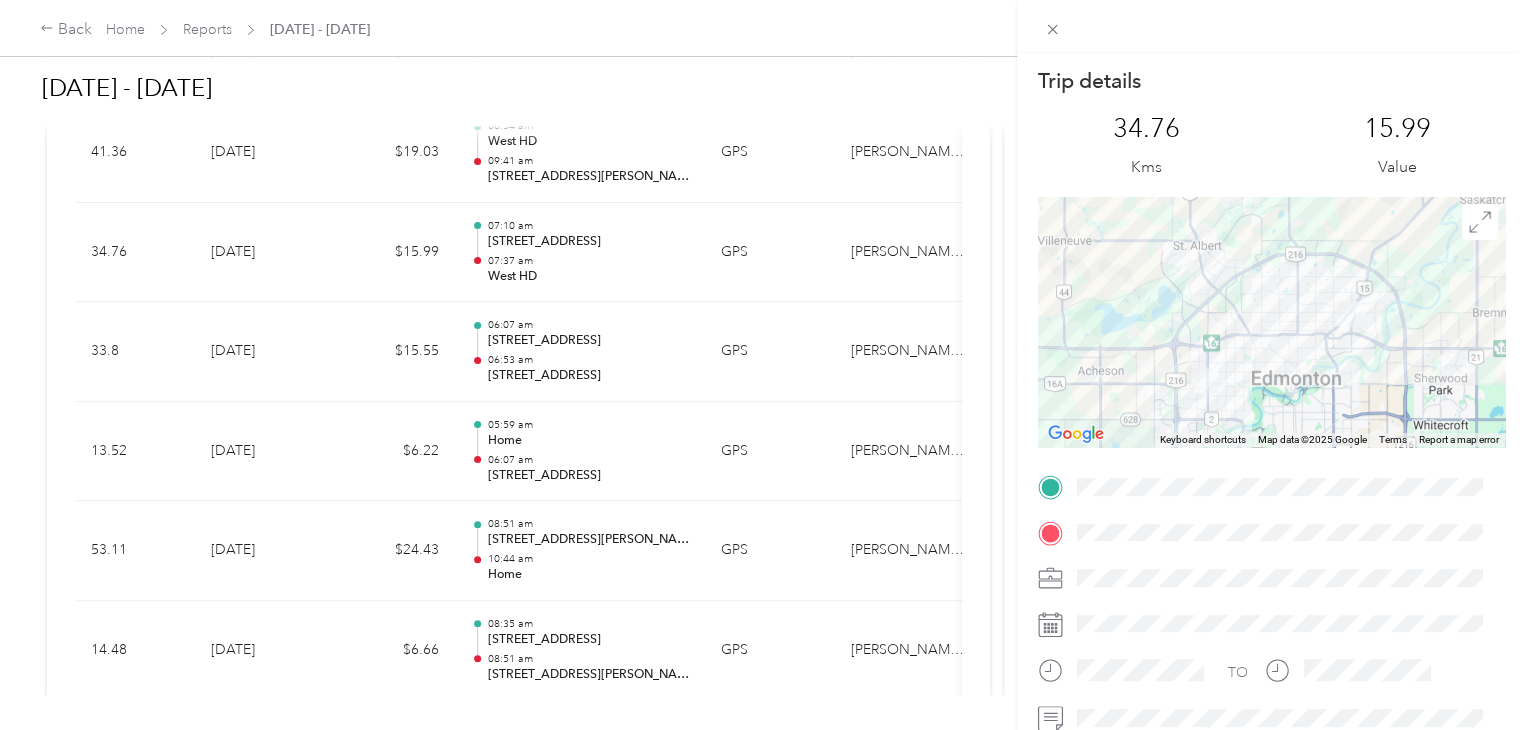 scroll, scrollTop: 0, scrollLeft: 122, axis: horizontal 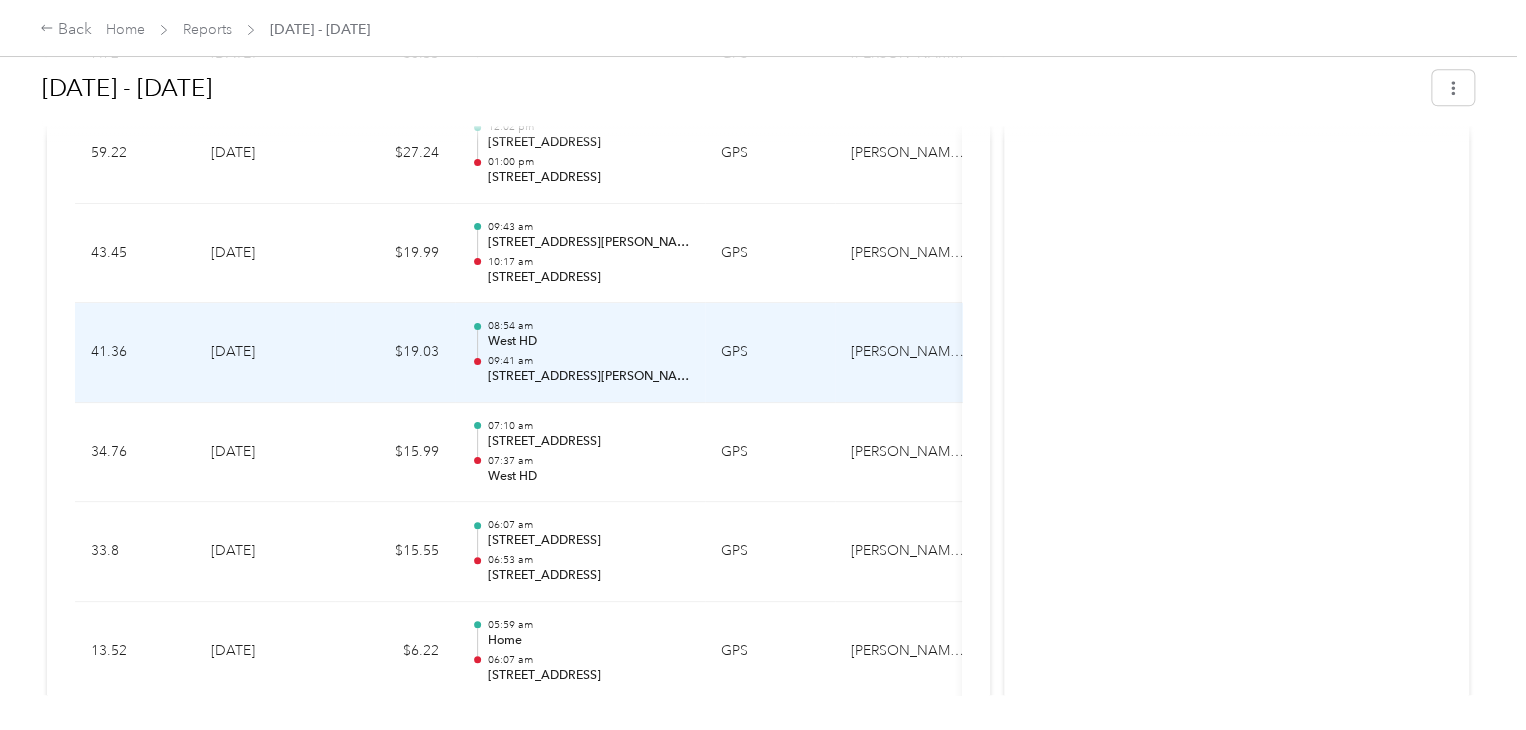 click on "$19.03" at bounding box center (395, 353) 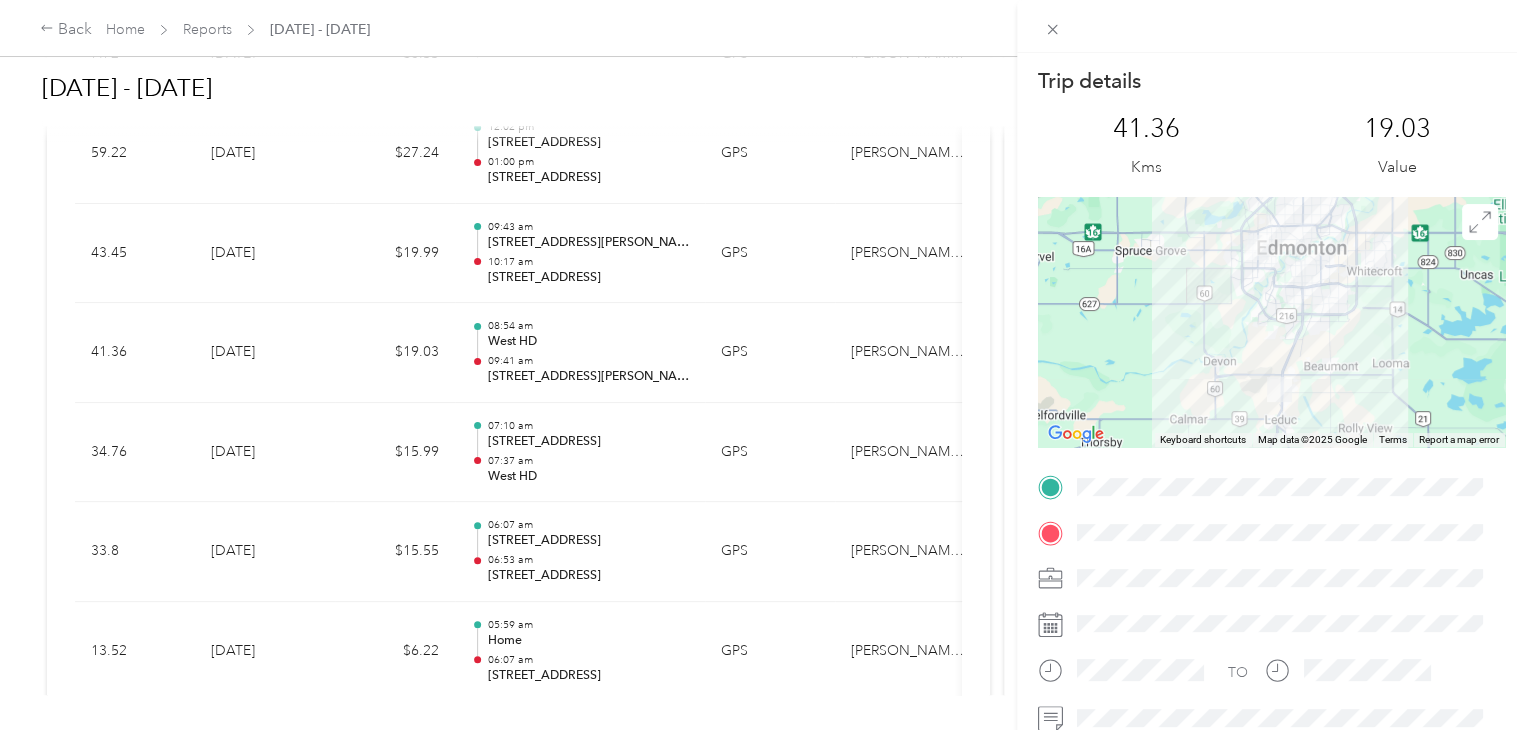 click on "Trip details This trip cannot be edited because it is either under review, approved, or paid. Contact your Team Manager to edit it. 41.36 Kms 19.03 Value  ← Move left → Move right ↑ Move up ↓ Move down + Zoom in - Zoom out Home Jump left by 75% End Jump right by 75% Page Up Jump up by 75% Page Down Jump down by 75% To navigate, press the arrow keys. Keyboard shortcuts Map Data Map data ©2025 Google Map data ©2025 Google 10 km  Click to toggle between metric and imperial units Terms Report a map error TO Whirlpool Wca Coordinators" at bounding box center [763, 365] 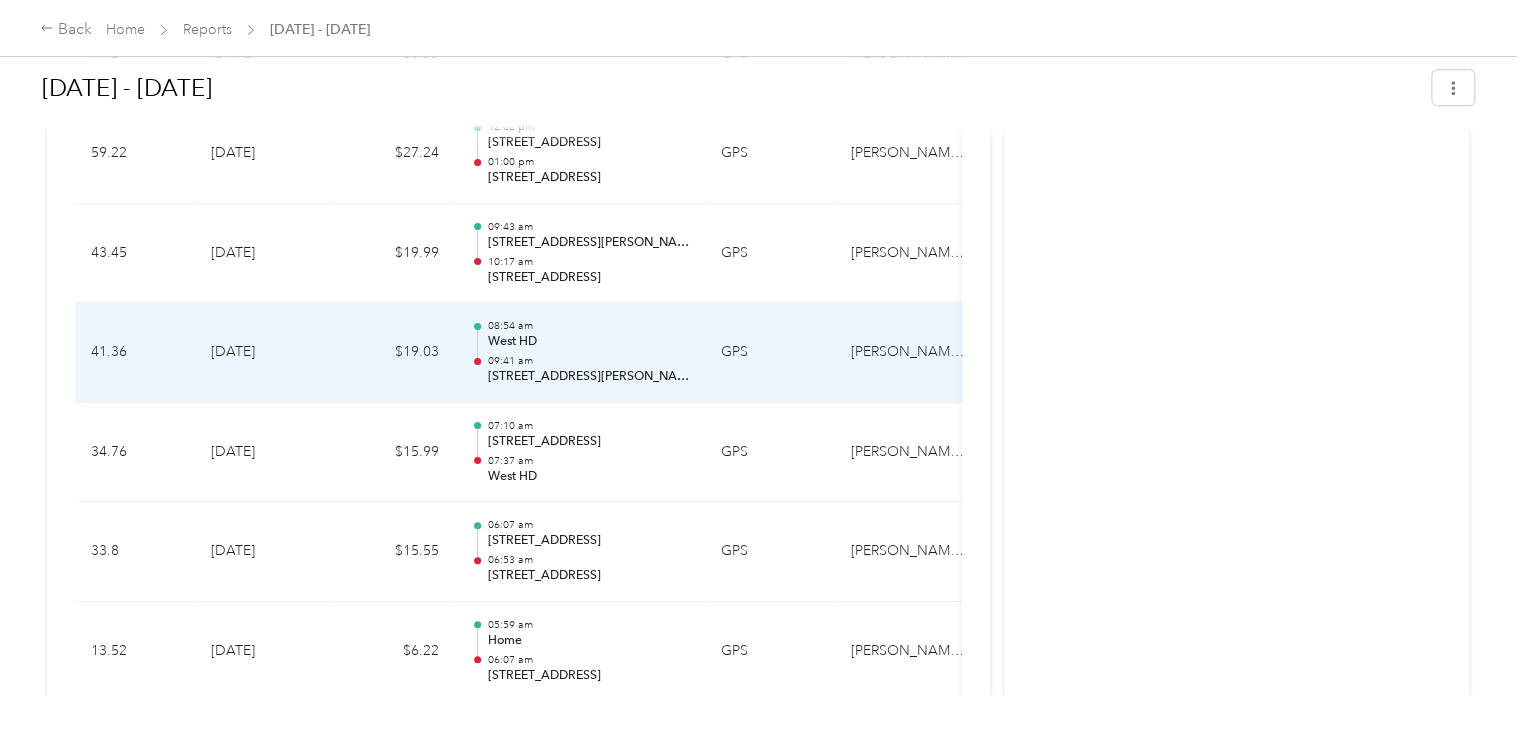 click on "09:41 am" at bounding box center (588, 361) 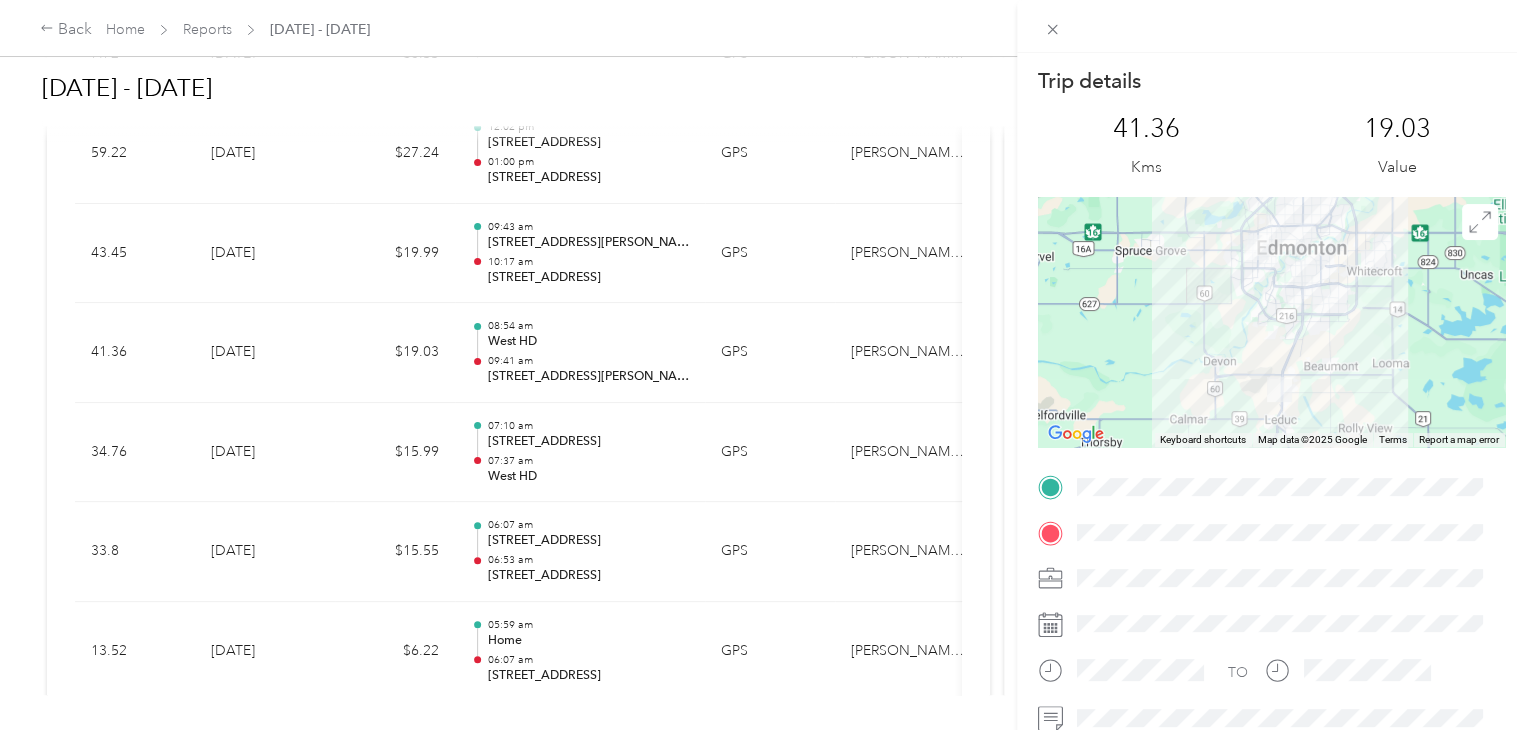 scroll, scrollTop: 0, scrollLeft: 122, axis: horizontal 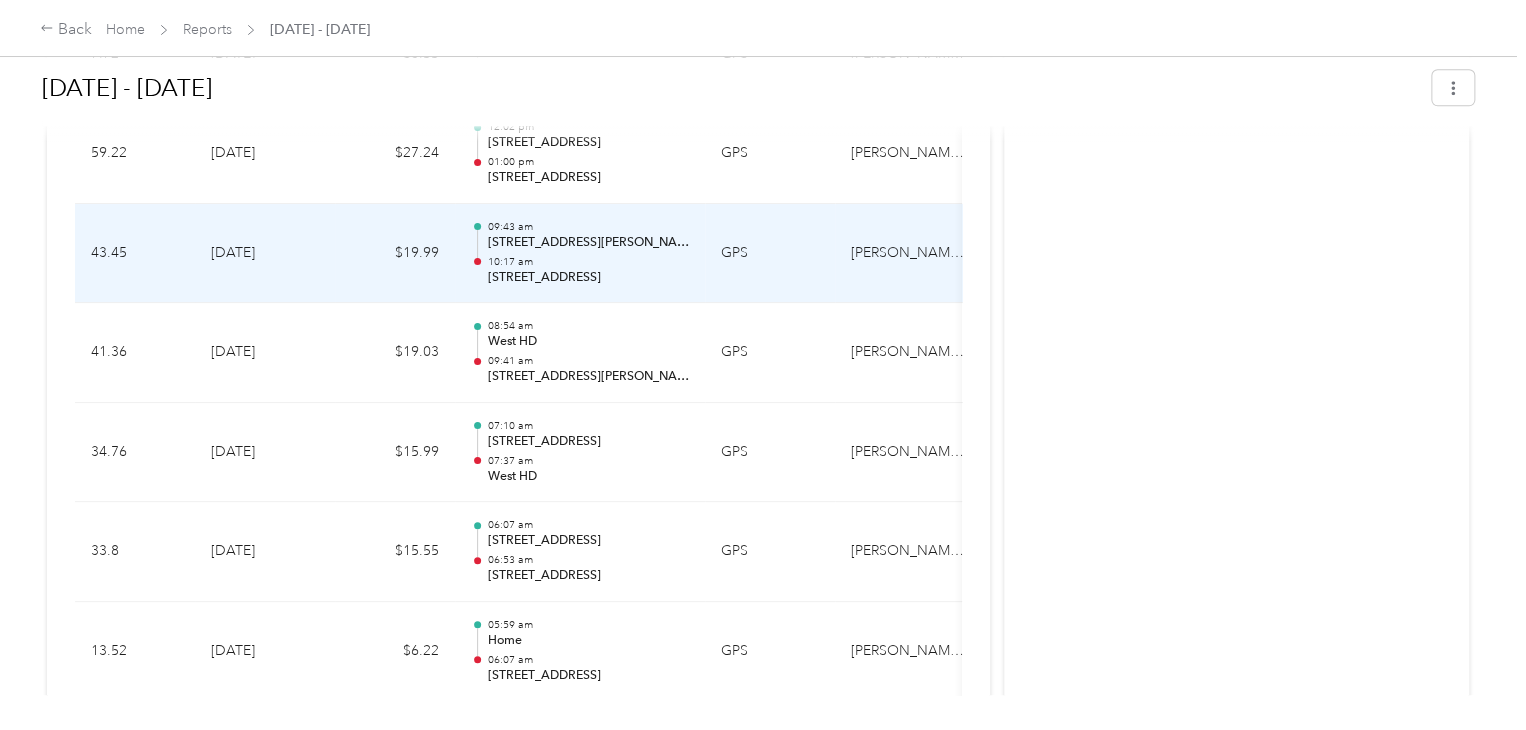 click on "[STREET_ADDRESS]" at bounding box center [588, 278] 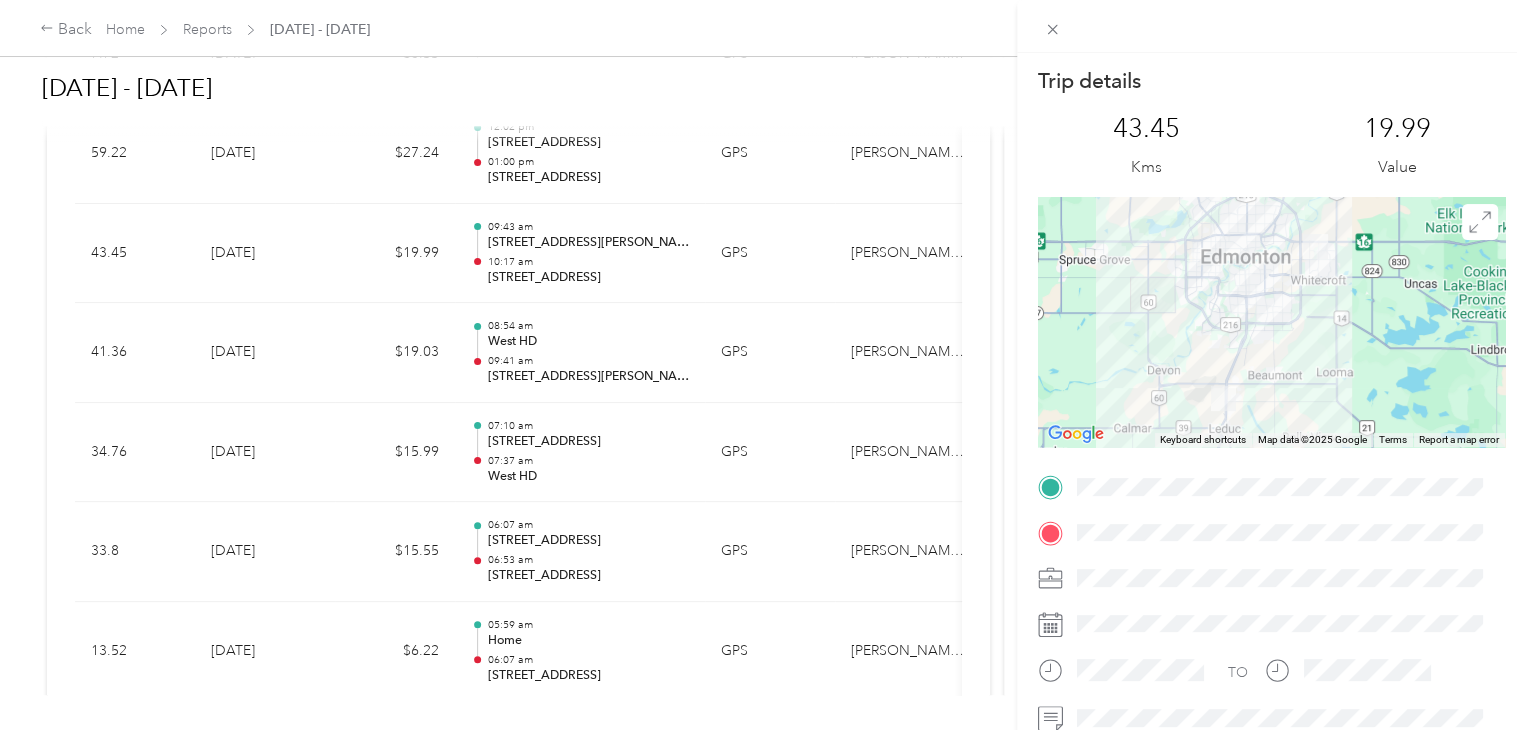 drag, startPoint x: 1075, startPoint y: 530, endPoint x: 1477, endPoint y: 547, distance: 402.35928 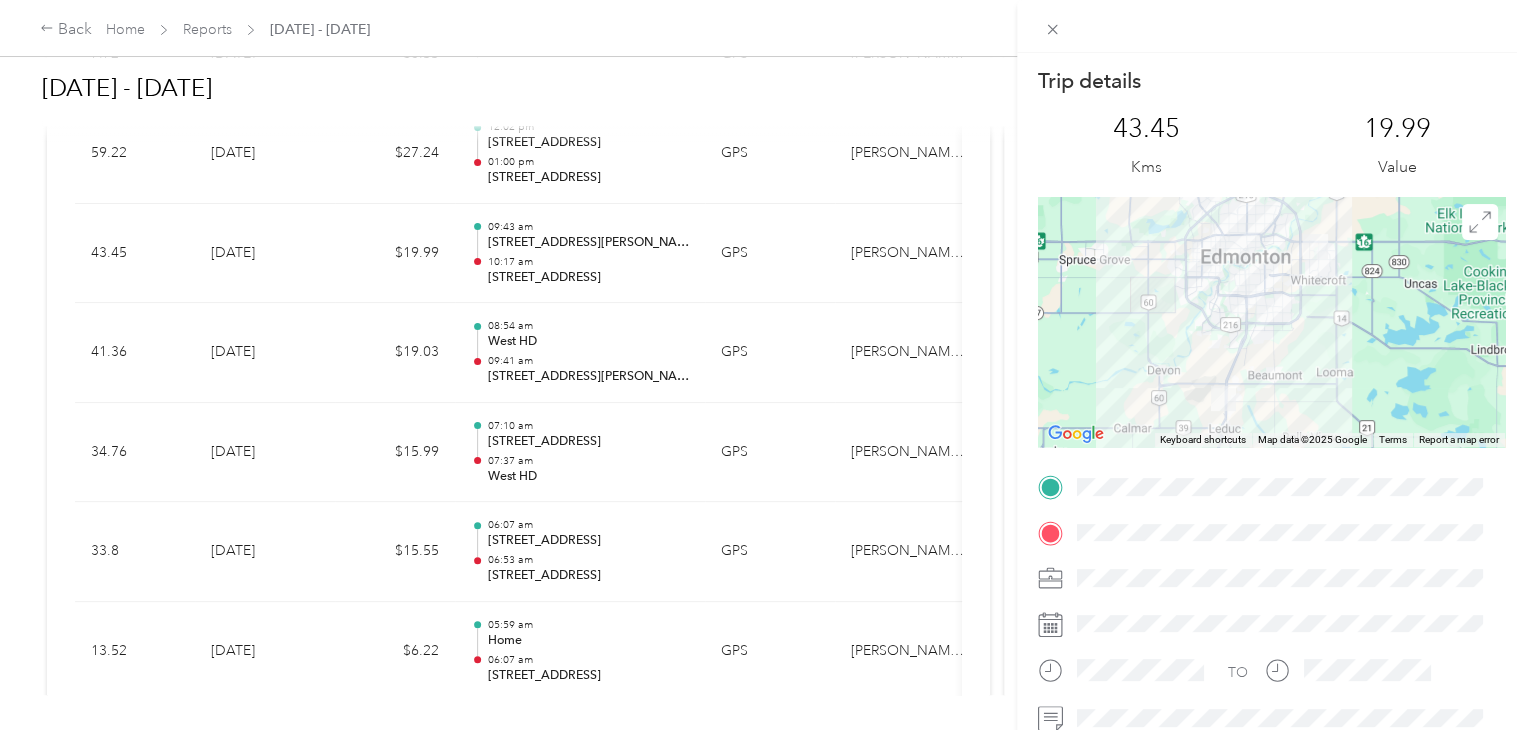 click on "Trip details This trip cannot be edited because it is either under review, approved, or paid. Contact your Team Manager to edit it. 43.45 Kms 19.99 Value  ← Move left → Move right ↑ Move up ↓ Move down + Zoom in - Zoom out Home Jump left by 75% End Jump right by 75% Page Up Jump up by 75% Page Down Jump down by 75% To navigate, press the arrow keys. Keyboard shortcuts Map Data Map data ©2025 Google Map data ©2025 Google 10 km  Click to toggle between metric and imperial units Terms Report a map error TO Whirlpool Wca Coordinators" at bounding box center [763, 365] 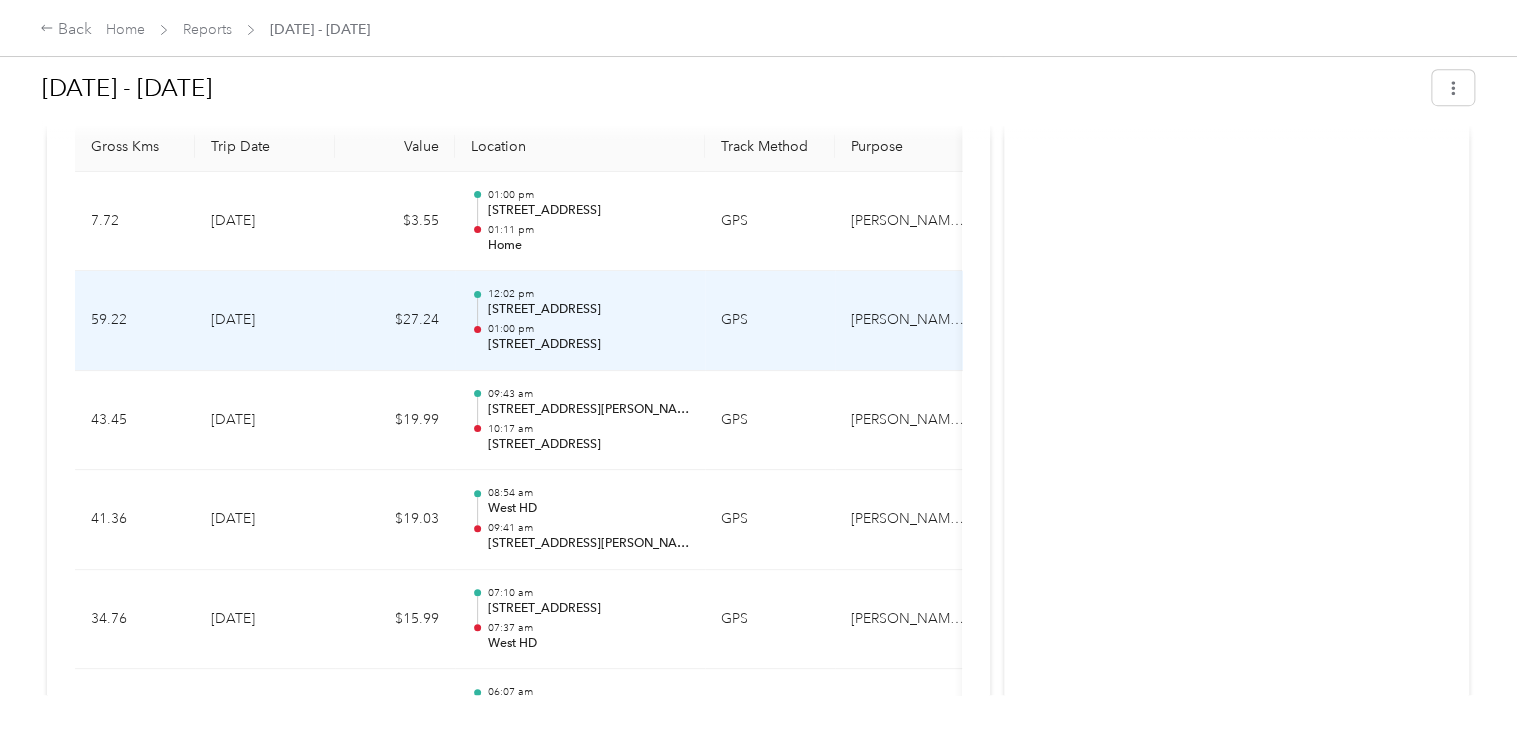 scroll, scrollTop: 500, scrollLeft: 0, axis: vertical 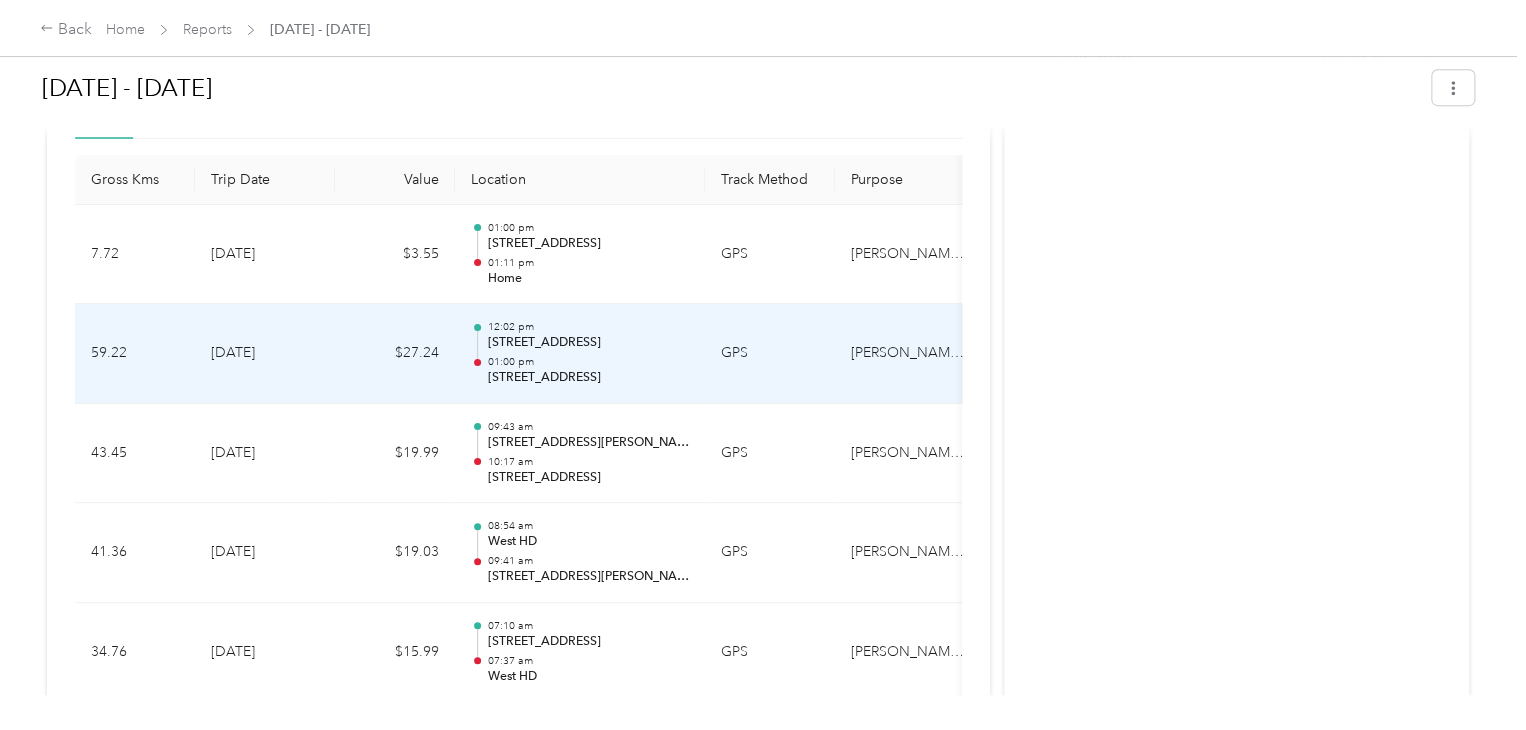 click on "[STREET_ADDRESS]" at bounding box center (588, 378) 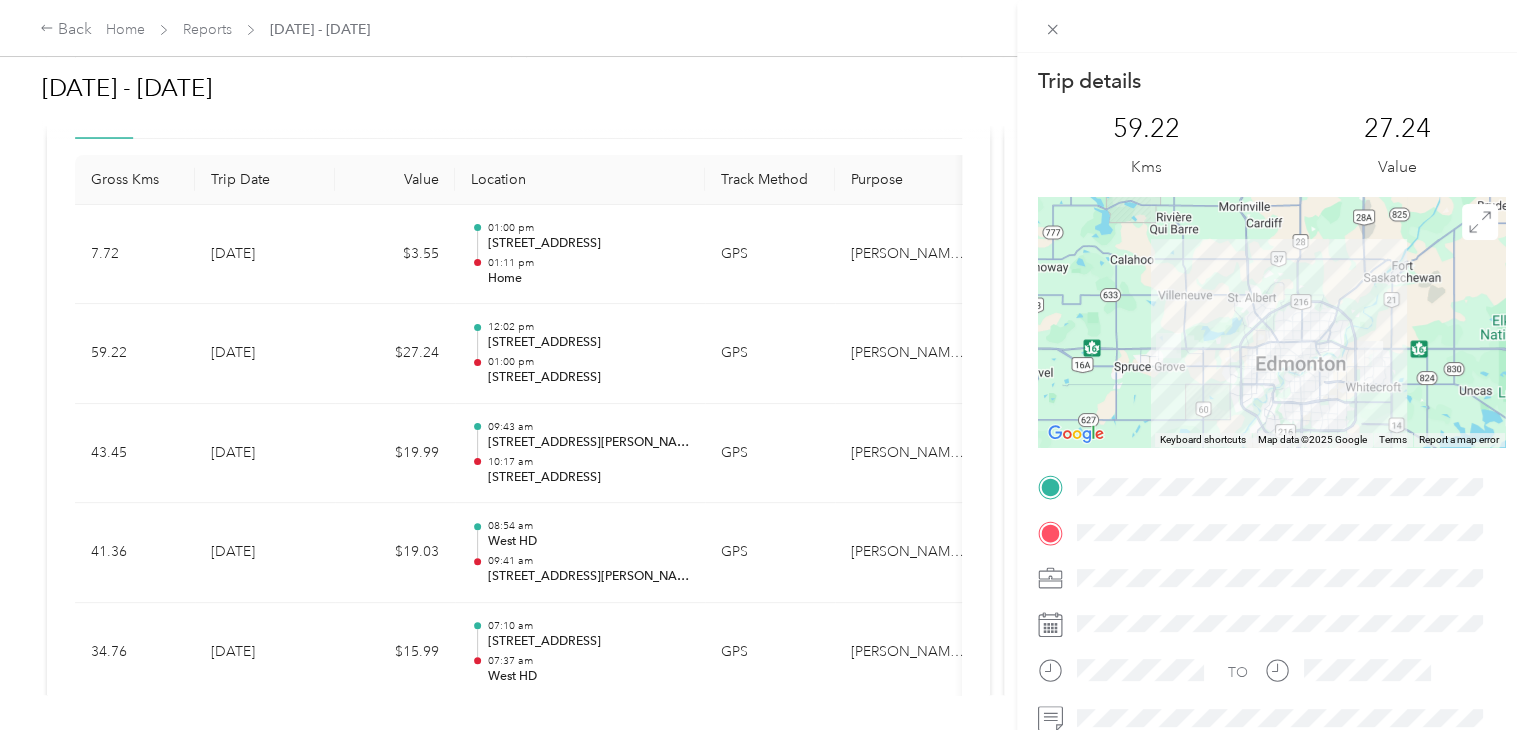 click on "Trip details This trip cannot be edited because it is either under review, approved, or paid. Contact your Team Manager to edit it. 59.22 Kms 27.24 Value  ← Move left → Move right ↑ Move up ↓ Move down + Zoom in - Zoom out Home Jump left by 75% End Jump right by 75% Page Up Jump up by 75% Page Down Jump down by 75% To navigate, press the arrow keys. Keyboard shortcuts Map Data Map data ©2025 Google Map data ©2025 Google 10 km  Click to toggle between metric and imperial units Terms Report a map error TO Whirlpool Wca Coordinators" at bounding box center (763, 365) 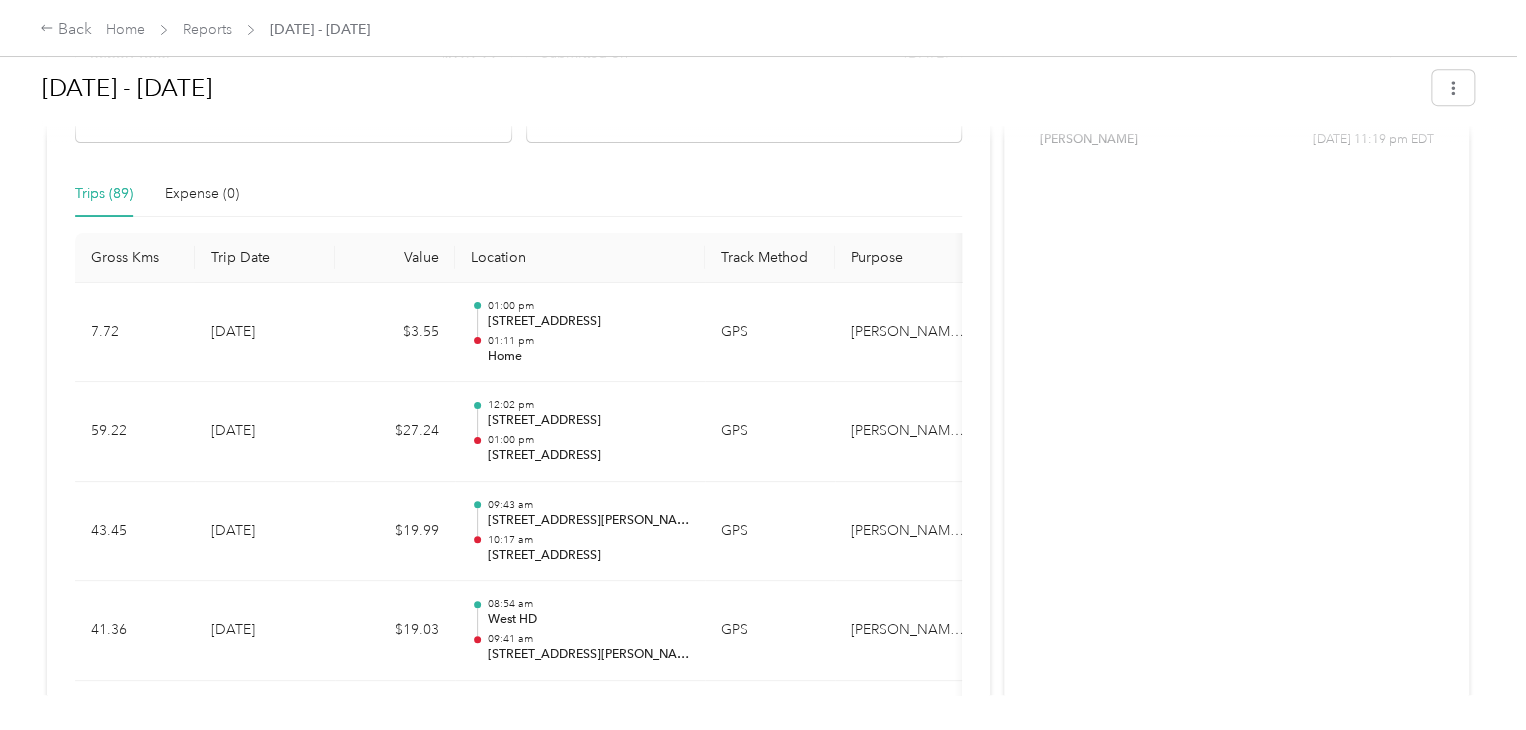 scroll, scrollTop: 300, scrollLeft: 0, axis: vertical 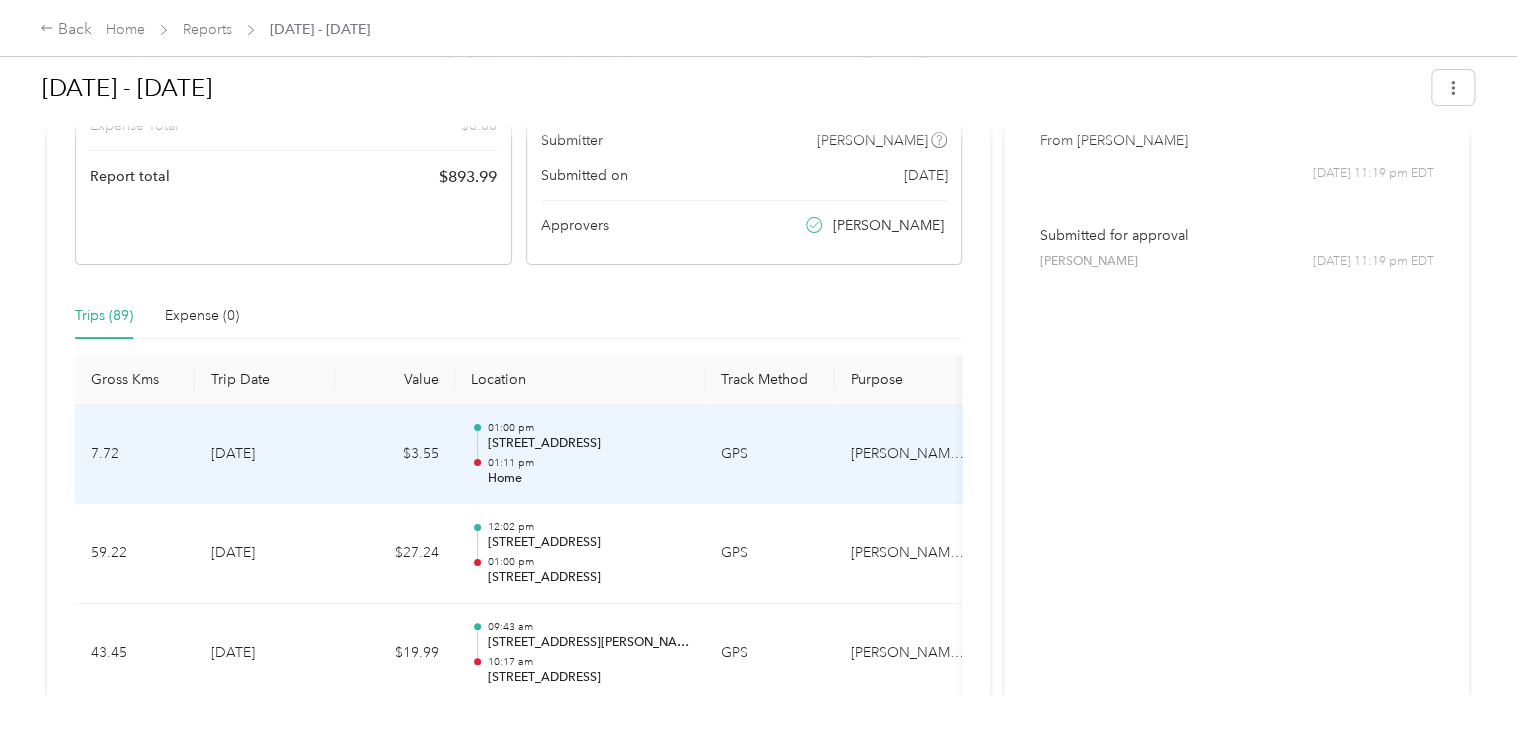 click on "01:00 pm" at bounding box center (588, 428) 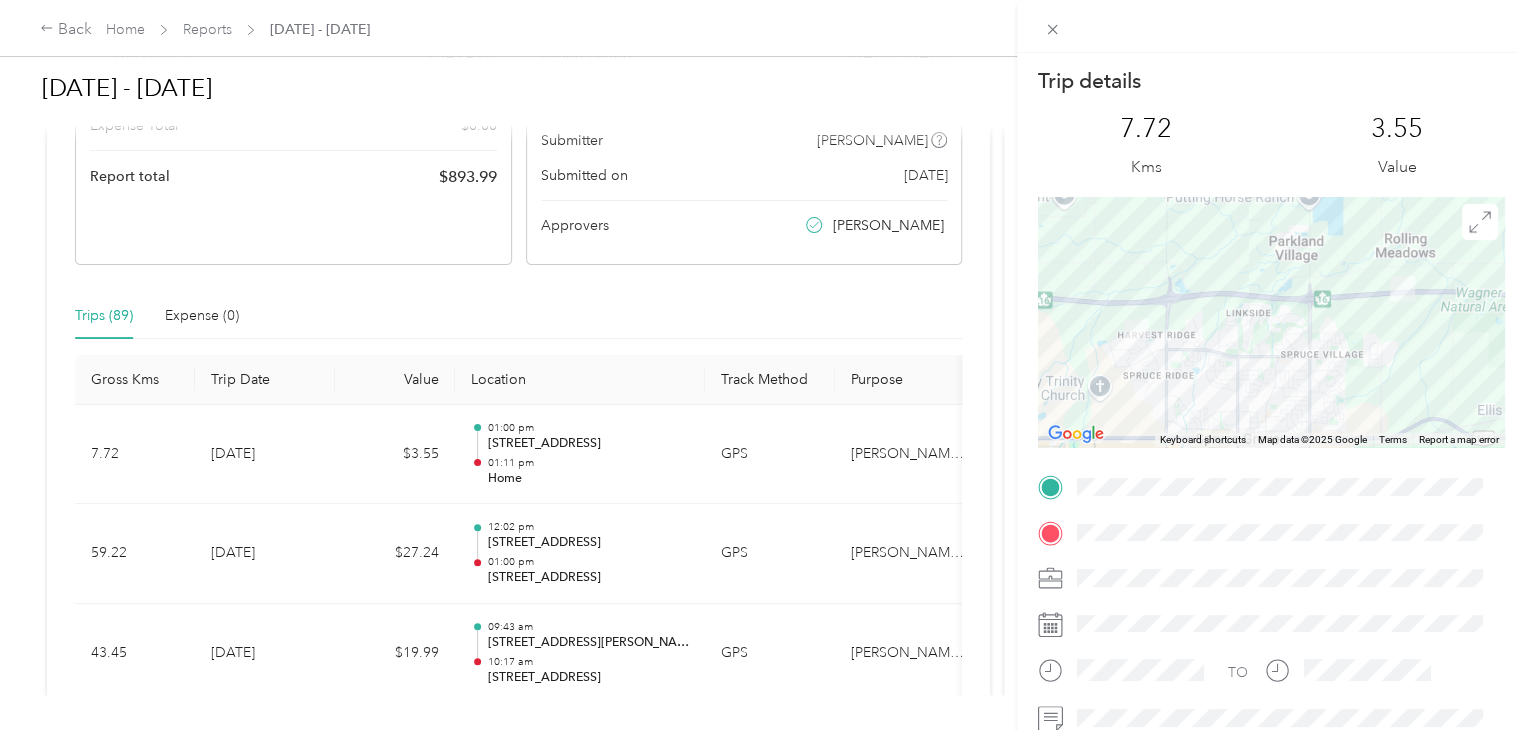 click on "Trip details This trip cannot be edited because it is either under review, approved, or paid. Contact your Team Manager to edit it. 7.72 Kms 3.55 Value  ← Move left → Move right ↑ Move up ↓ Move down + Zoom in - Zoom out Home Jump left by 75% End Jump right by 75% Page Up Jump up by 75% Page Down Jump down by 75% To navigate, press the arrow keys. Keyboard shortcuts Map Data Map data ©2025 Google Map data ©2025 Google 1 km  Click to toggle between metric and imperial units Terms Report a map error TO Whirlpool Wca Coordinators" at bounding box center [1271, 418] 